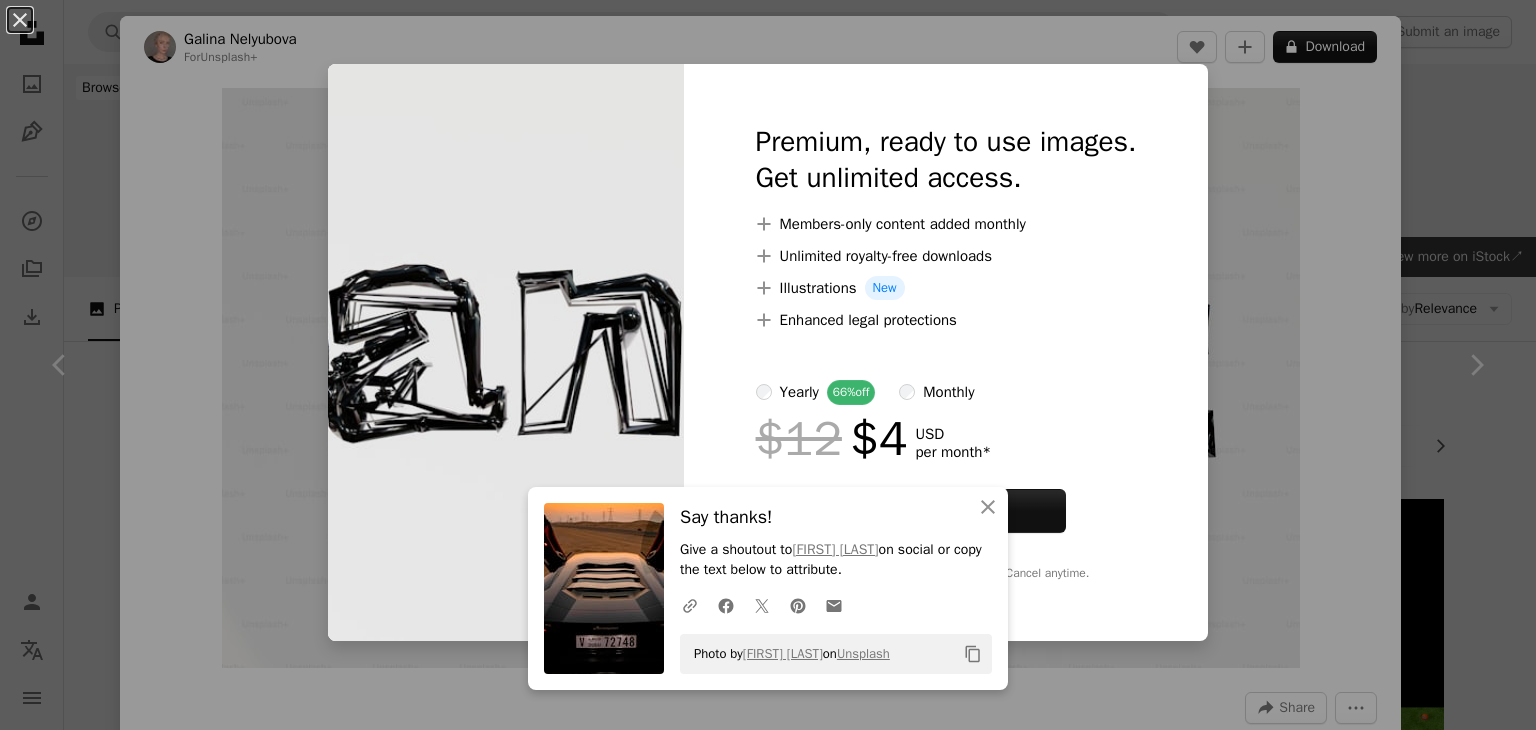 scroll, scrollTop: 5772, scrollLeft: 0, axis: vertical 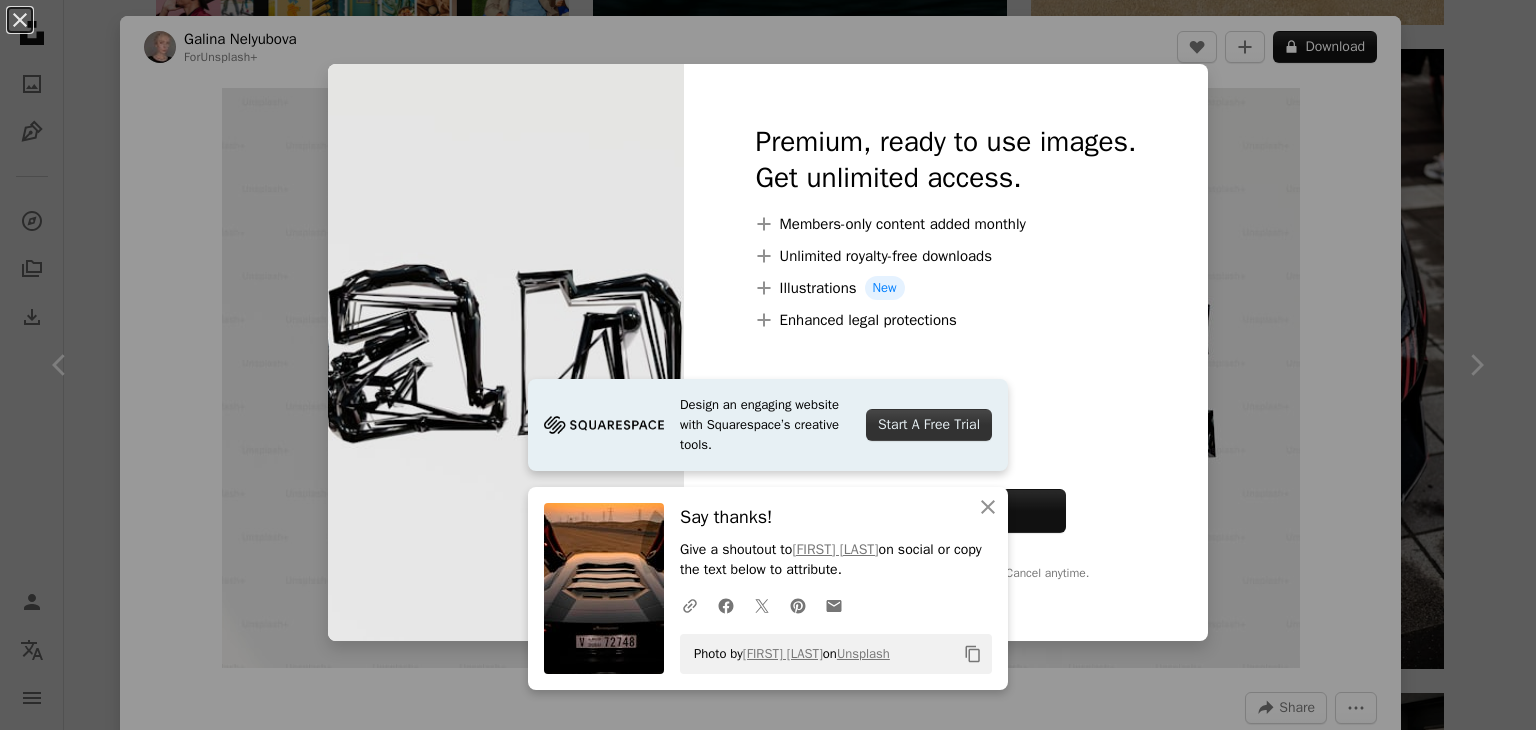 click on "An X shape Design an engaging website with Squarespace’s creative tools. Start A Free Trial An X shape Close Say thanks! Give a shoutout to  [NAME]  on social or copy the text below to attribute. A URL sharing icon (chains) Facebook icon X (formerly Twitter) icon Pinterest icon An envelope Photo by  [NAME]  on  Unsplash
Copy content Premium, ready to use images. Get unlimited access. A plus sign Members-only content added monthly A plus sign Unlimited royalty-free downloads A plus sign Illustrations  New A plus sign Enhanced legal protections yearly 66%  off monthly $12   $4 USD per month * Get  Unsplash+ * When paid annually, billed upfront  $48 Taxes where applicable. Renews automatically. Cancel anytime." at bounding box center [768, 365] 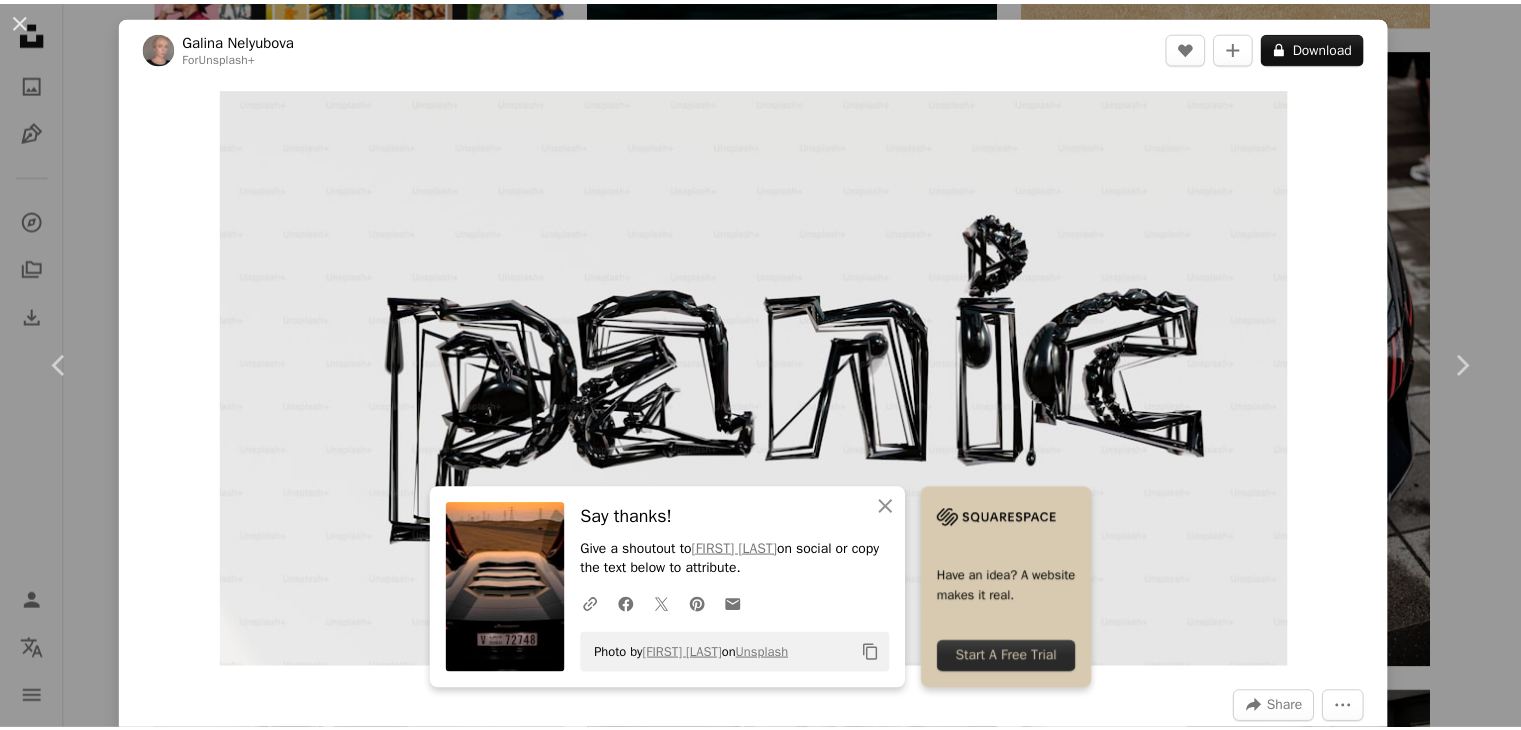 scroll, scrollTop: 638, scrollLeft: 0, axis: vertical 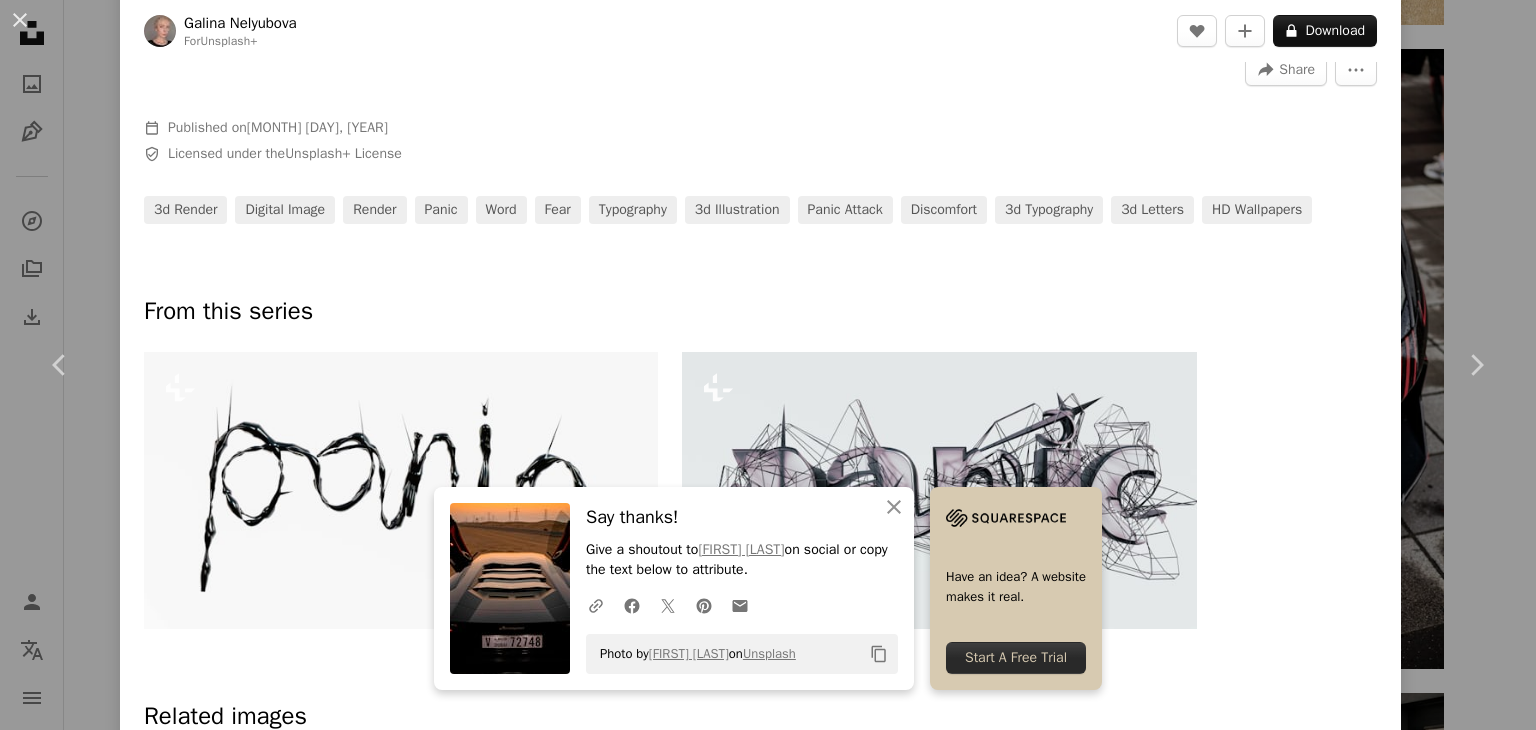 click on "An X shape Chevron left Chevron right An X shape Close Say thanks! Give a shoutout to  [FIRST] [LAST]  on social or copy the text below to attribute. A URL sharing icon (chains) Facebook icon X (formerly Twitter) icon Pinterest icon An envelope Photo by  [FIRST] [LAST]  on  Unsplash
Copy content Have an idea? A website makes it real. Start A Free Trial [FIRST] [LAST] For  Unsplash+ A heart A plus sign A lock Download Zoom in A forward-right arrow Share More Actions Calendar outlined Published on  June 24, 2023 Safety Licensed under the  Unsplash+ License 3d render digital image render panic word fear typography 3d illustration panic attack discomfort 3d typography 3d letters HD Wallpapers From this series Plus sign for Unsplash+ Plus sign for Unsplash+ Related images Plus sign for Unsplash+ A heart A plus sign [FIRST] [LAST] For  Unsplash+ A lock Download Plus sign for Unsplash+ A heart A plus sign [FIRST] [LAST] For  Unsplash+ A lock Download Plus sign for Unsplash+ A heart A plus sign [FIRST] [LAST] For  Unsplash+ A lock Download Plus sign for Unsplash+" at bounding box center [768, 365] 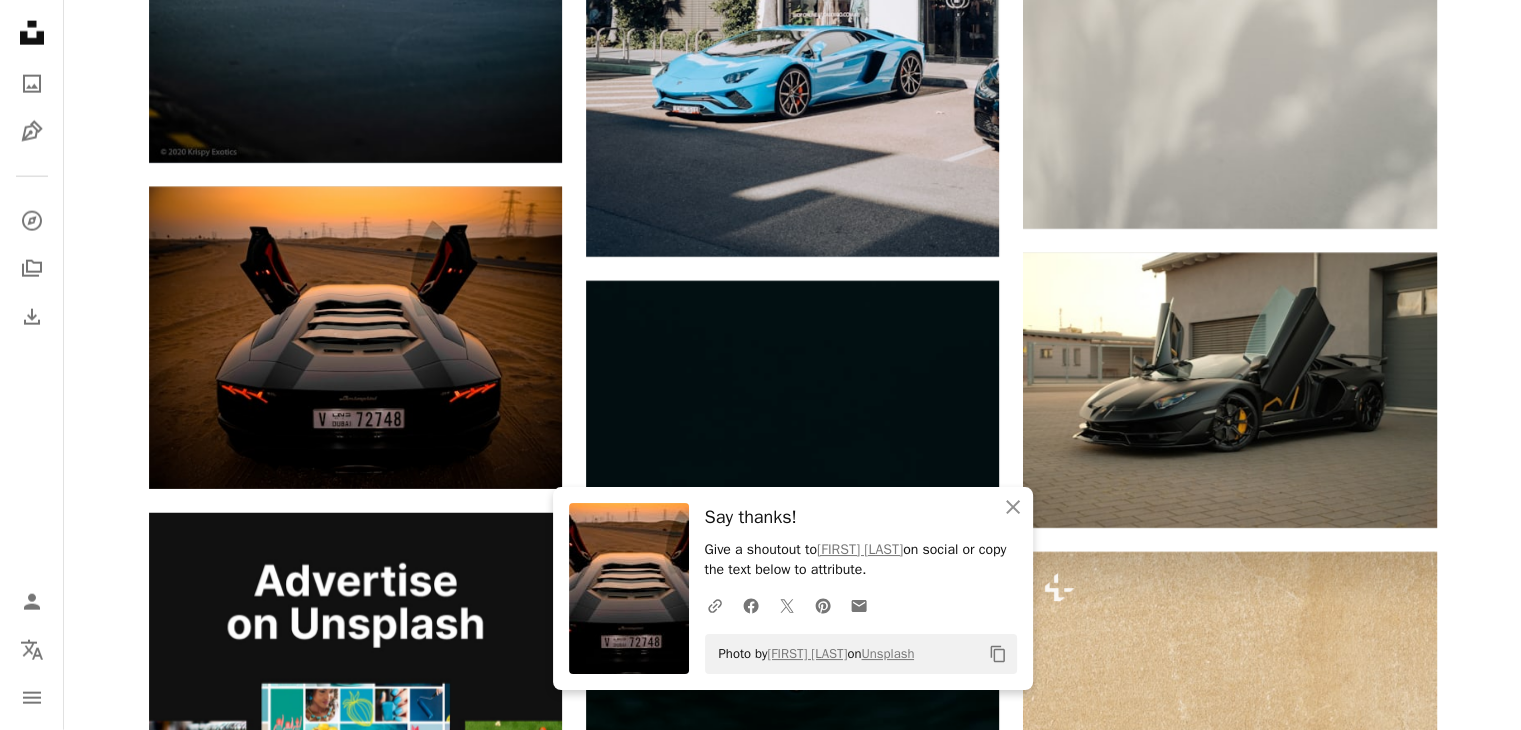 scroll, scrollTop: 4916, scrollLeft: 0, axis: vertical 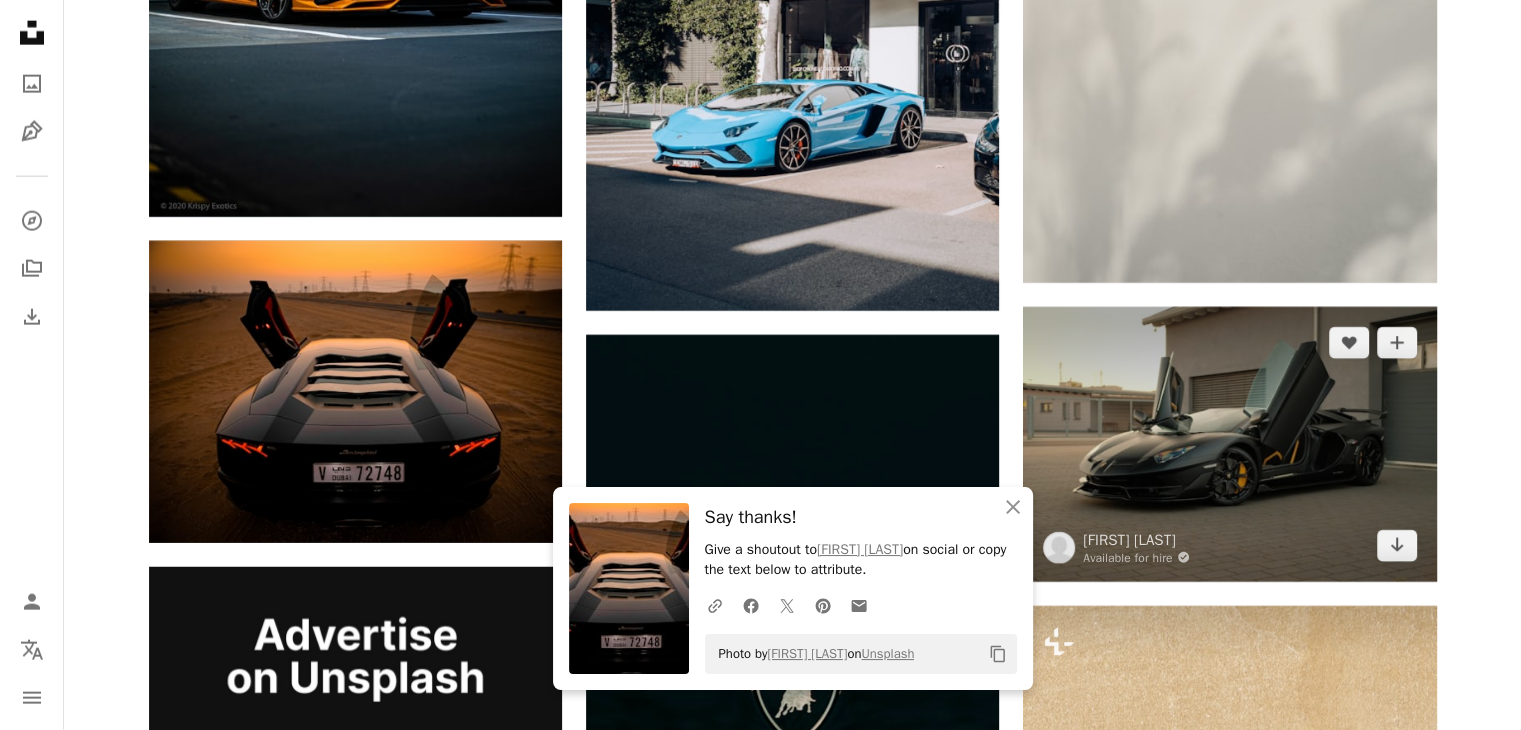 click at bounding box center (1229, 444) 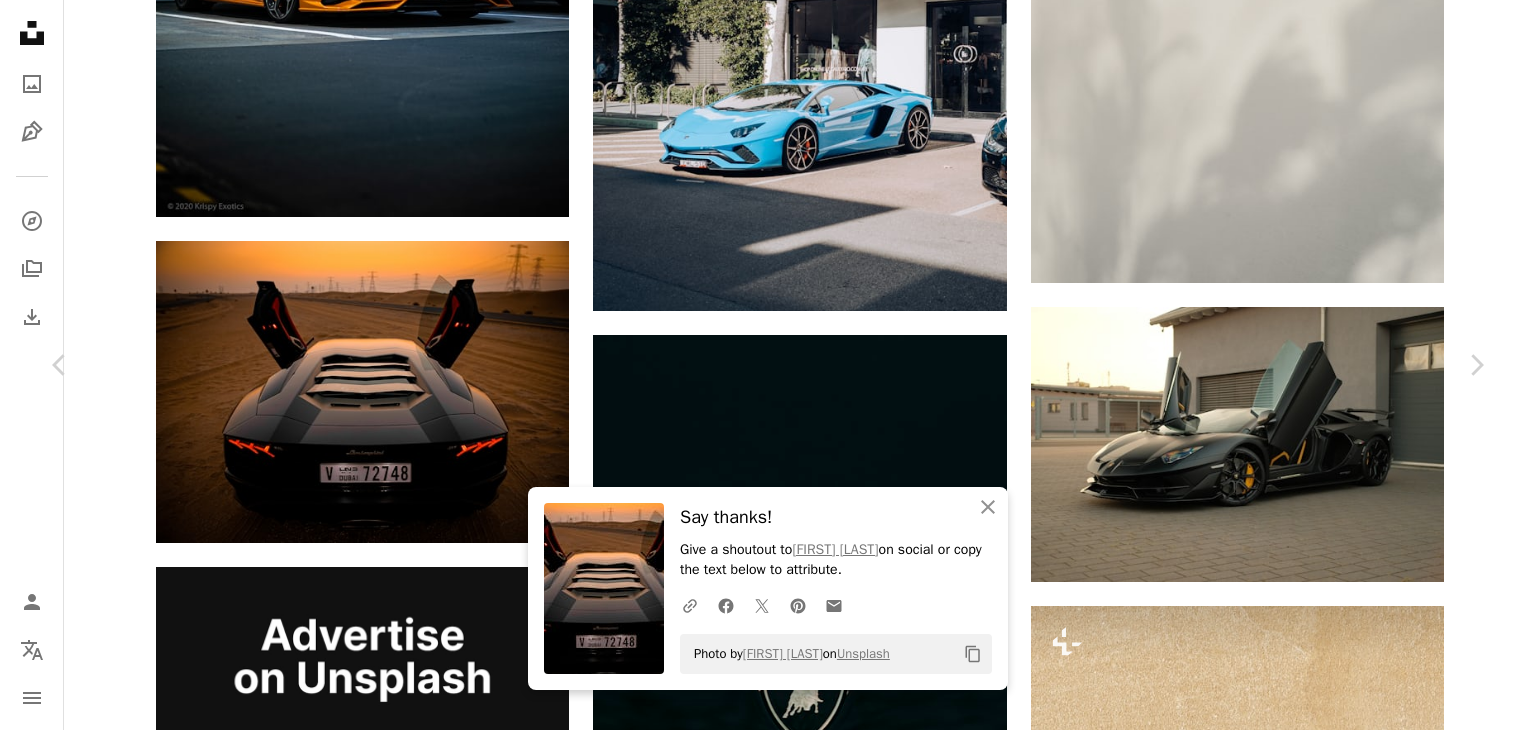 click on "Chevron down" 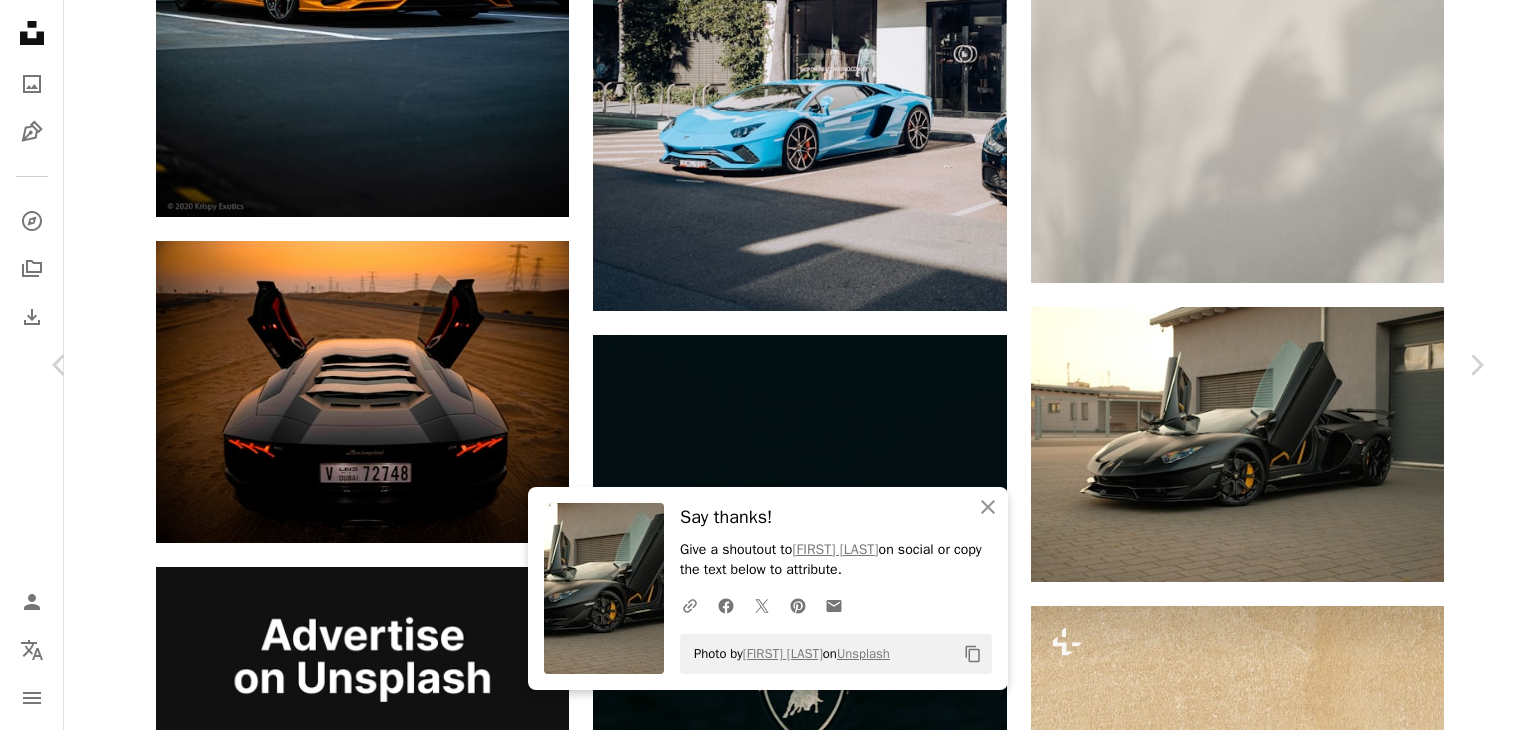 click on "An X shape Chevron left Chevron right An X shape Close Say thanks! Give a shoutout to  [FIRST] [LAST]  on social or copy the text below to attribute. A URL sharing icon (chains) Facebook icon X (formerly Twitter) icon Pinterest icon An envelope Photo by  [FIRST] [LAST]  on  Unsplash
Copy content [FIRST] [LAST] Available for hire A checkmark inside of a circle A heart A plus sign Download free Chevron down Zoom in Views 10,813 Downloads 221 A forward-right arrow Share Info icon Info More Actions Calendar outlined Published on  September 13, 2023 Camera FUJIFILM, X-H1 Safety Free to use under the  Unsplash License lamborghini aventador car black furniture sports car vehicle machine wheel bench tire car wheel alloy wheel coupe spoke bumper Free pictures Browse premium related images on iStock  |  Save 20% with code UNSPLASH20 View more on iStock  ↗ Related images A heart A plus sign [FIRST] [LAST] Available for hire A checkmark inside of a circle Arrow pointing down Plus sign for Unsplash+ A heart For" at bounding box center [768, 6789] 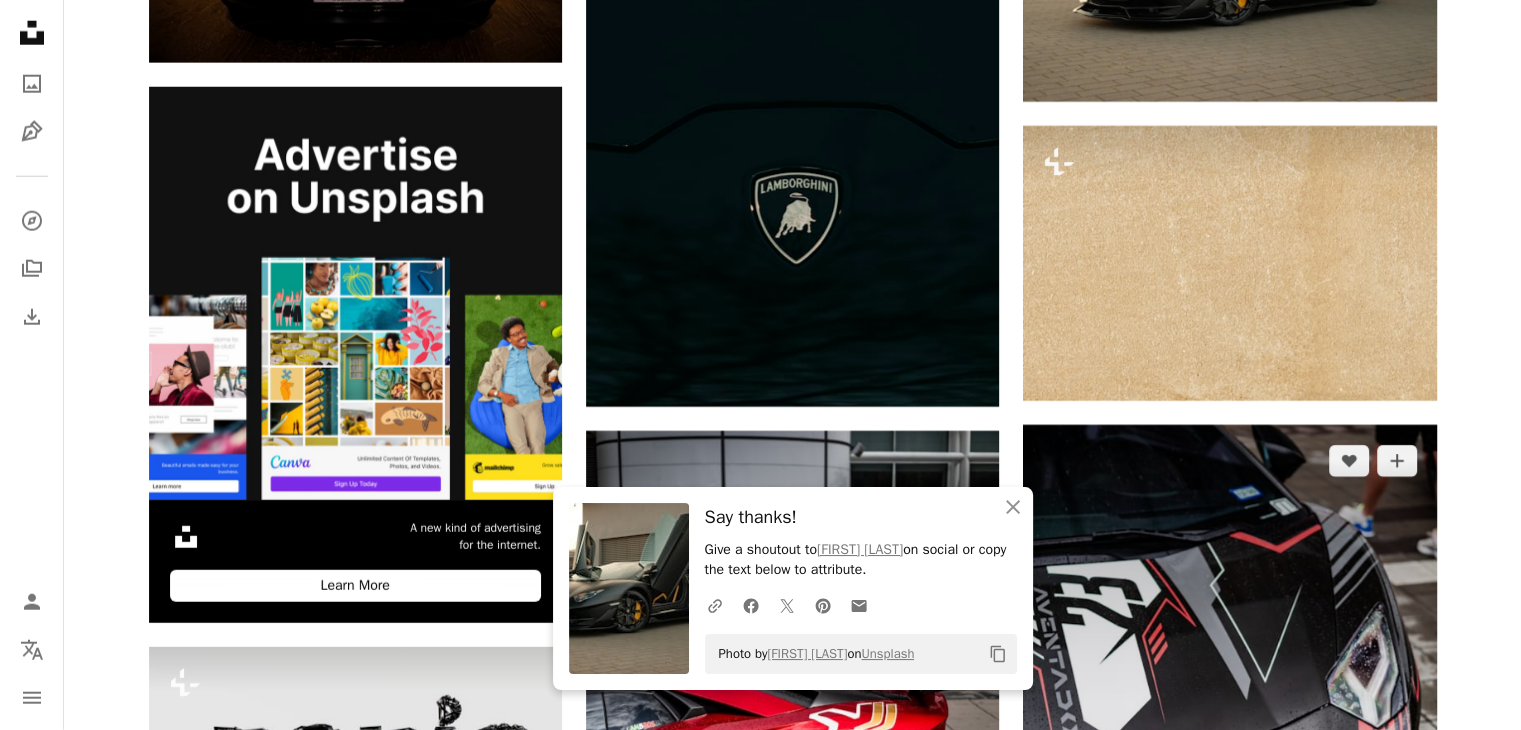 scroll, scrollTop: 5416, scrollLeft: 0, axis: vertical 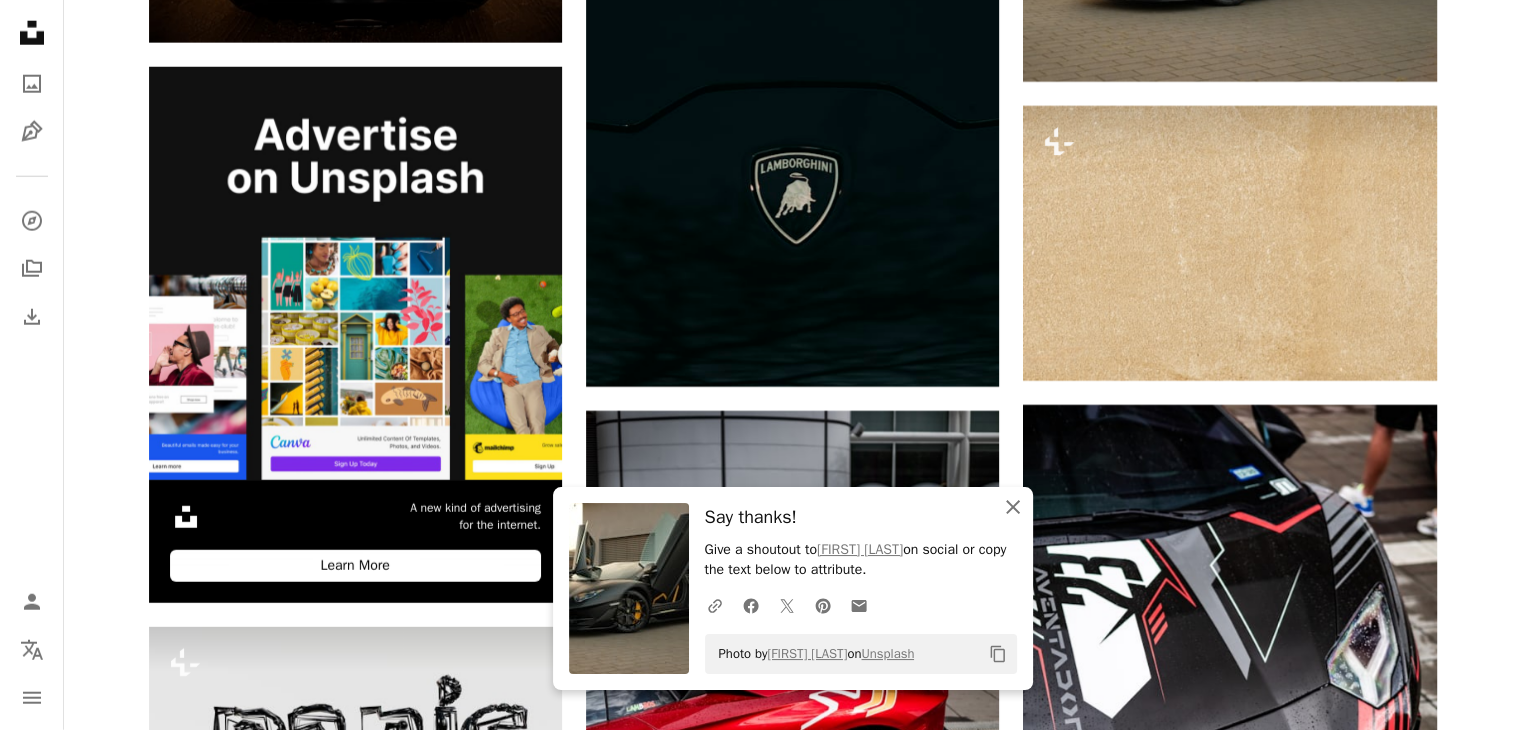 click on "An X shape" 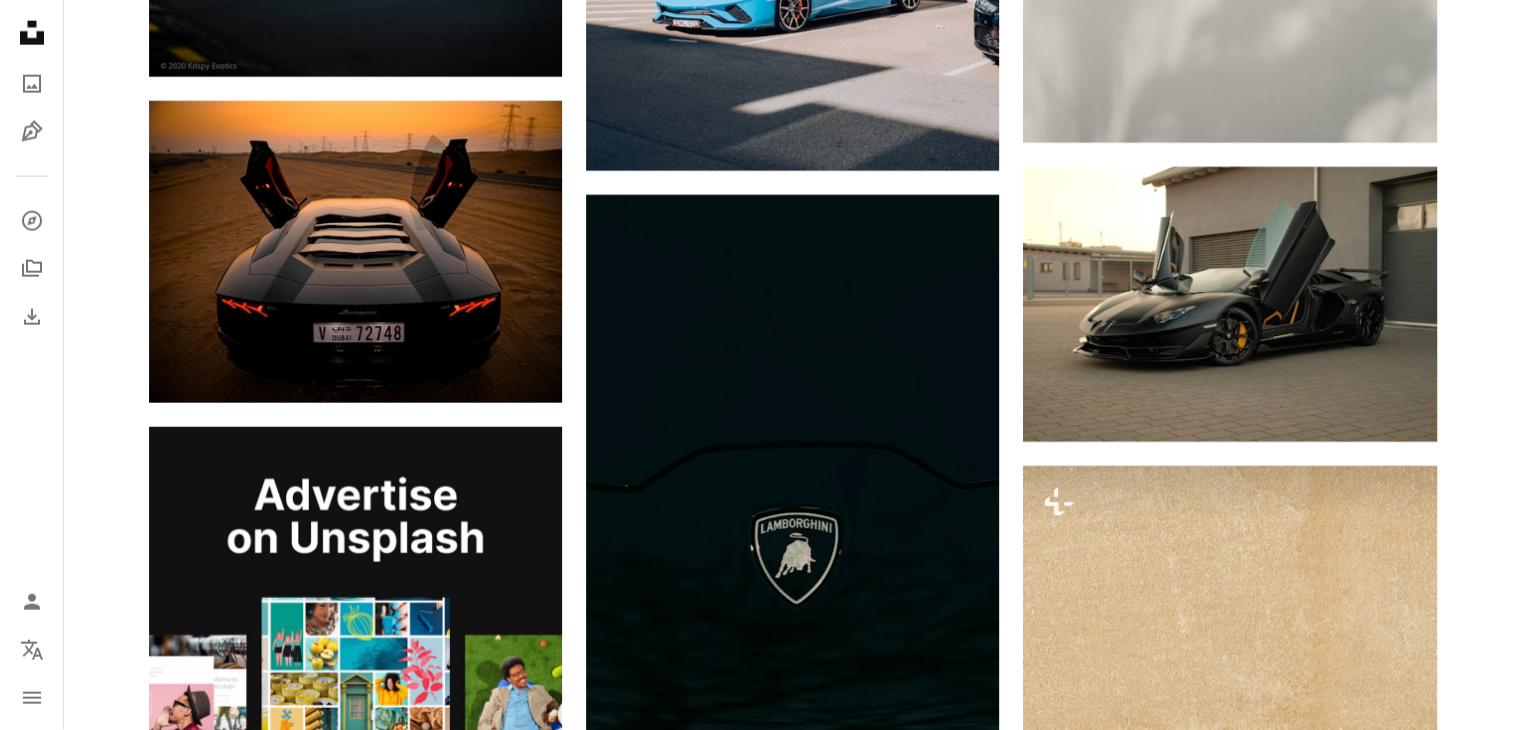 scroll, scrollTop: 5056, scrollLeft: 0, axis: vertical 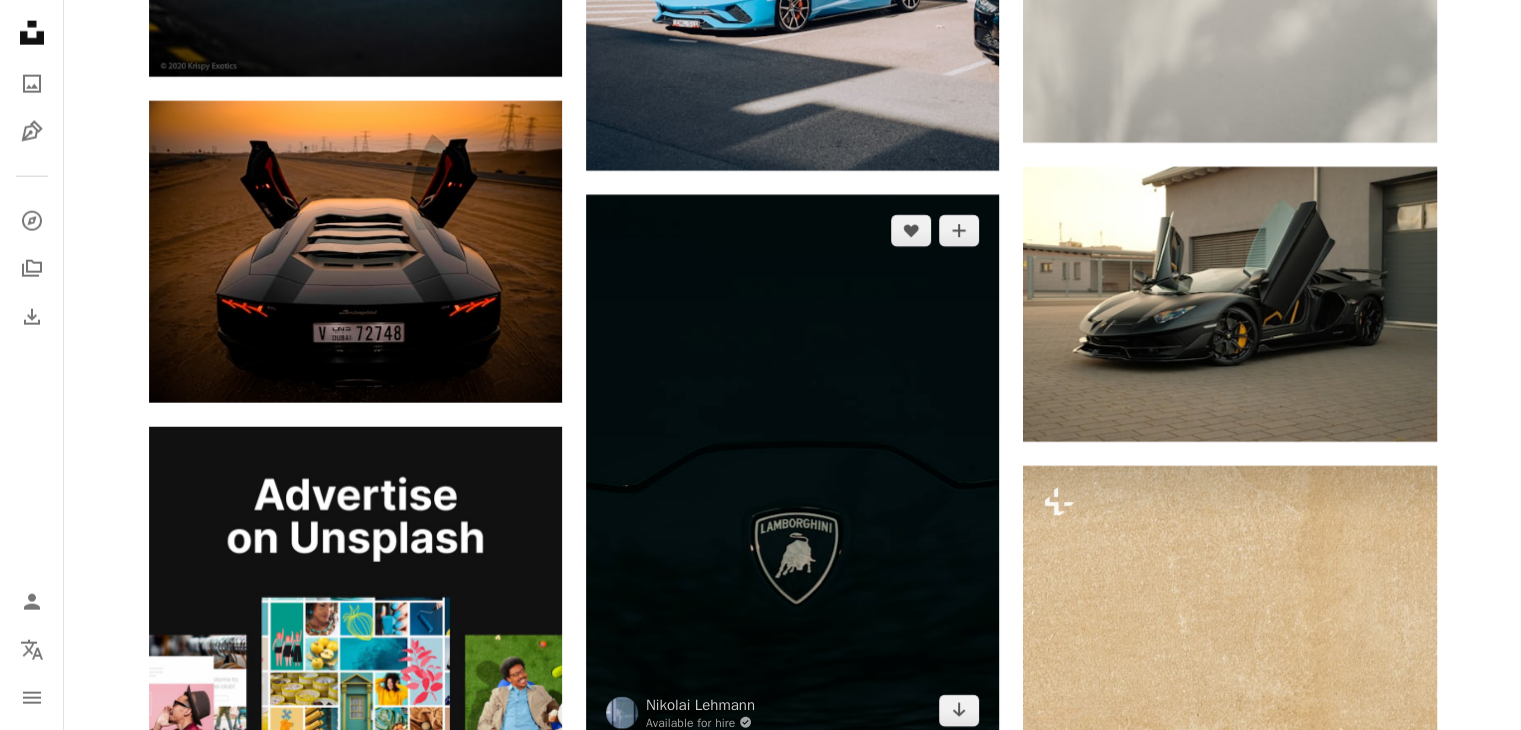 click at bounding box center [792, 470] 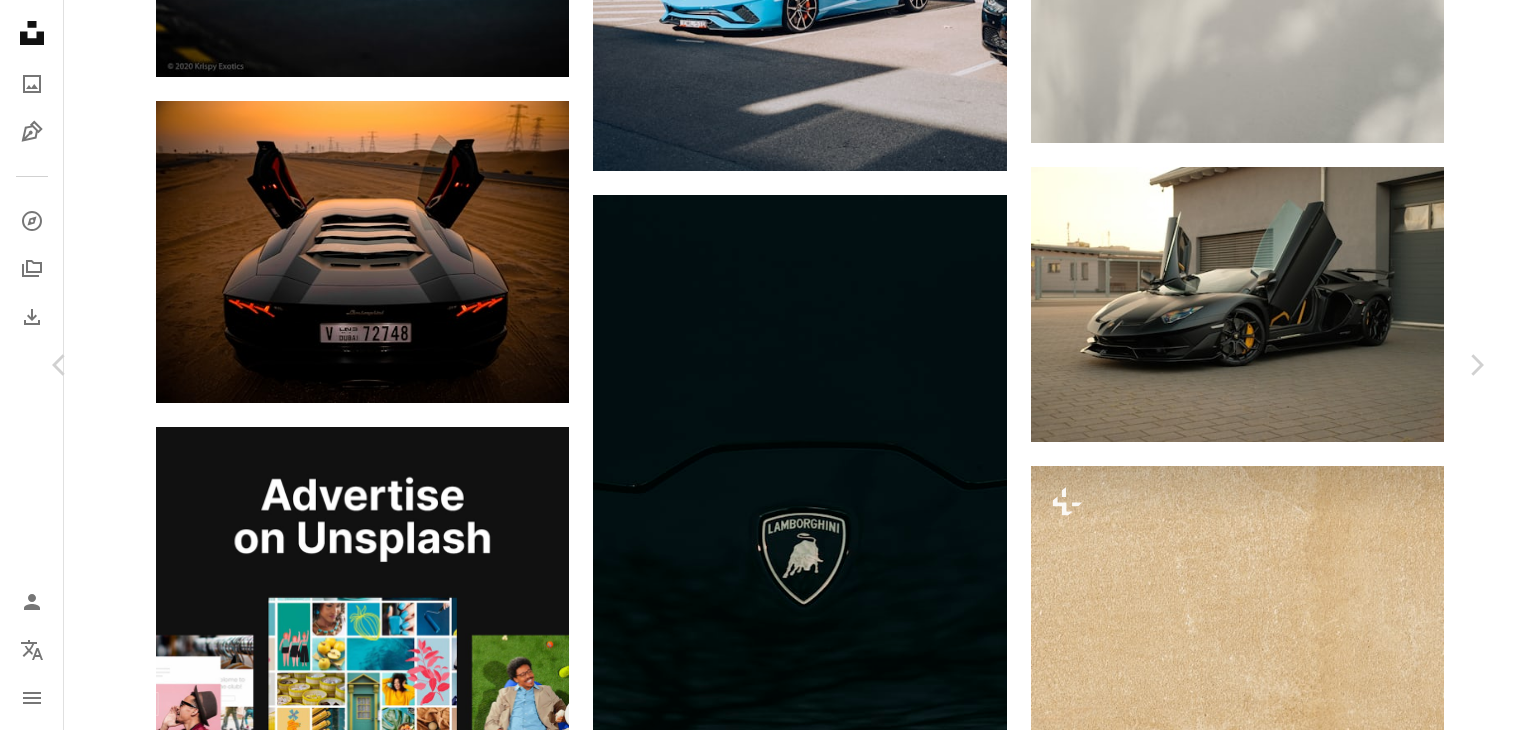 click on "Chevron down" 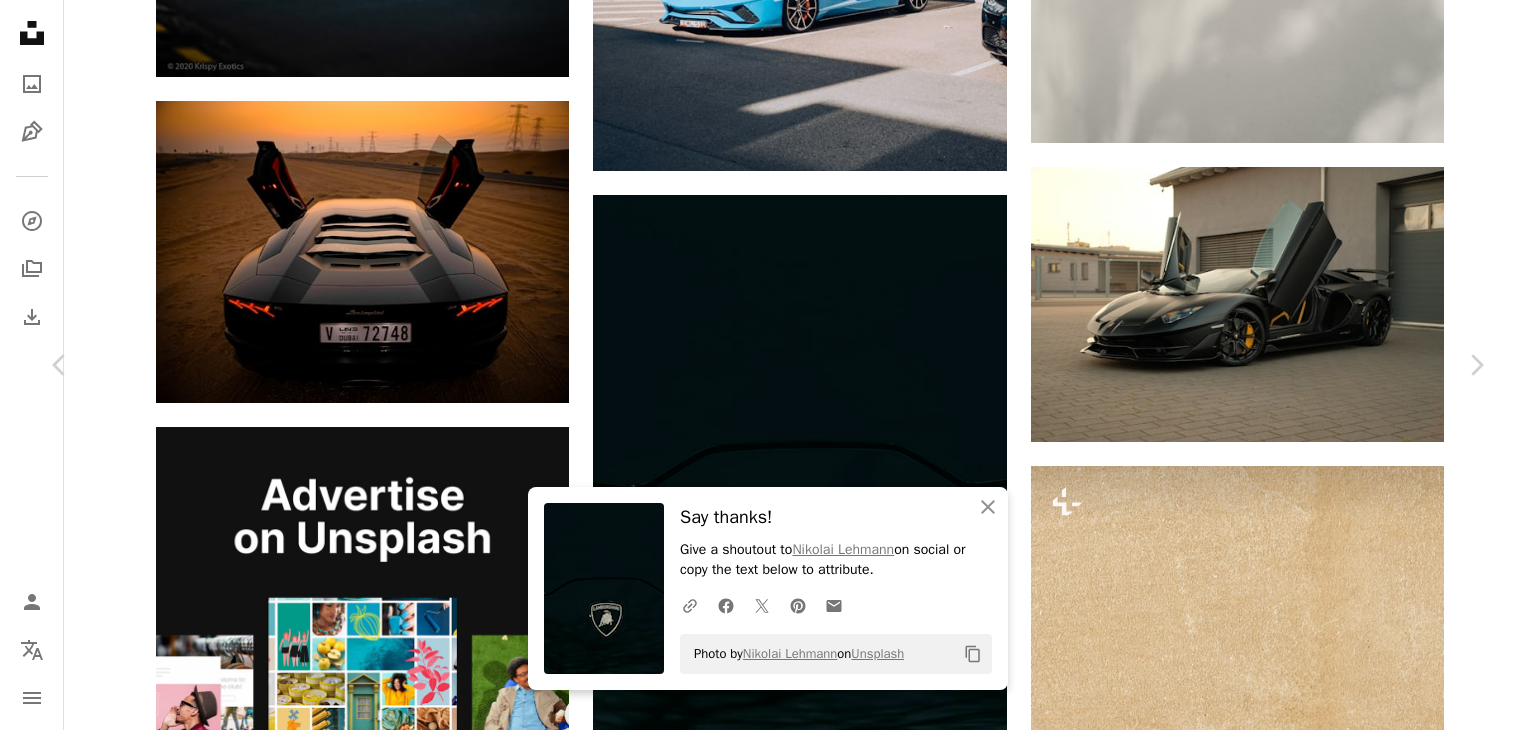 click on "An X shape Chevron left Chevron right An X shape Close Say thanks! Give a shoutout to  [NAME]  on social or copy the text below to attribute. A URL sharing icon (chains) Facebook icon X (formerly Twitter) icon Pinterest icon An envelope Photo by  [NAME]  on  Unsplash
Copy content [NAME] Available for hire A checkmark inside of a circle A heart A plus sign Download free Chevron down Zoom in Views 66,235 Downloads 304 A forward-right arrow Share Info icon Info More Actions A map marker Zürich, Schweiz Calendar outlined Published on  January 28, 2024 Camera Canon, EOS R Safety Free to use under the  Unsplash License background car travel car wallpaper photo switzerland lamborghini Creative Images pc wallpaper editing backgrounds lightroom full hd wallpaper pc lamborghini aventador canon camera canon aventador desing photooftheday digitalart grey Free stock photos Browse premium related images on iStock  |  Save 20% with code UNSPLASH20 View more on iStock  ↗ Related images" at bounding box center [768, 6649] 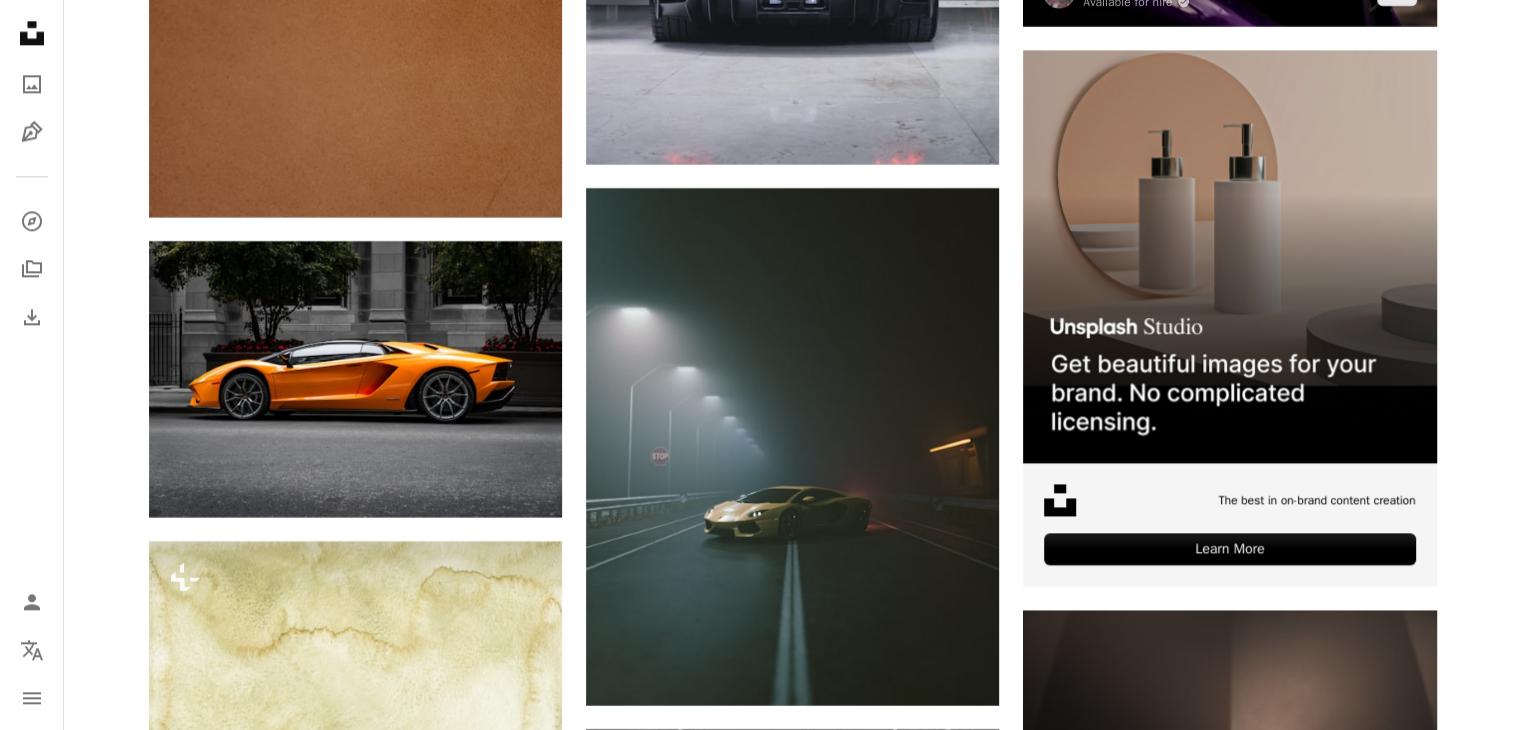 scroll, scrollTop: 10102, scrollLeft: 0, axis: vertical 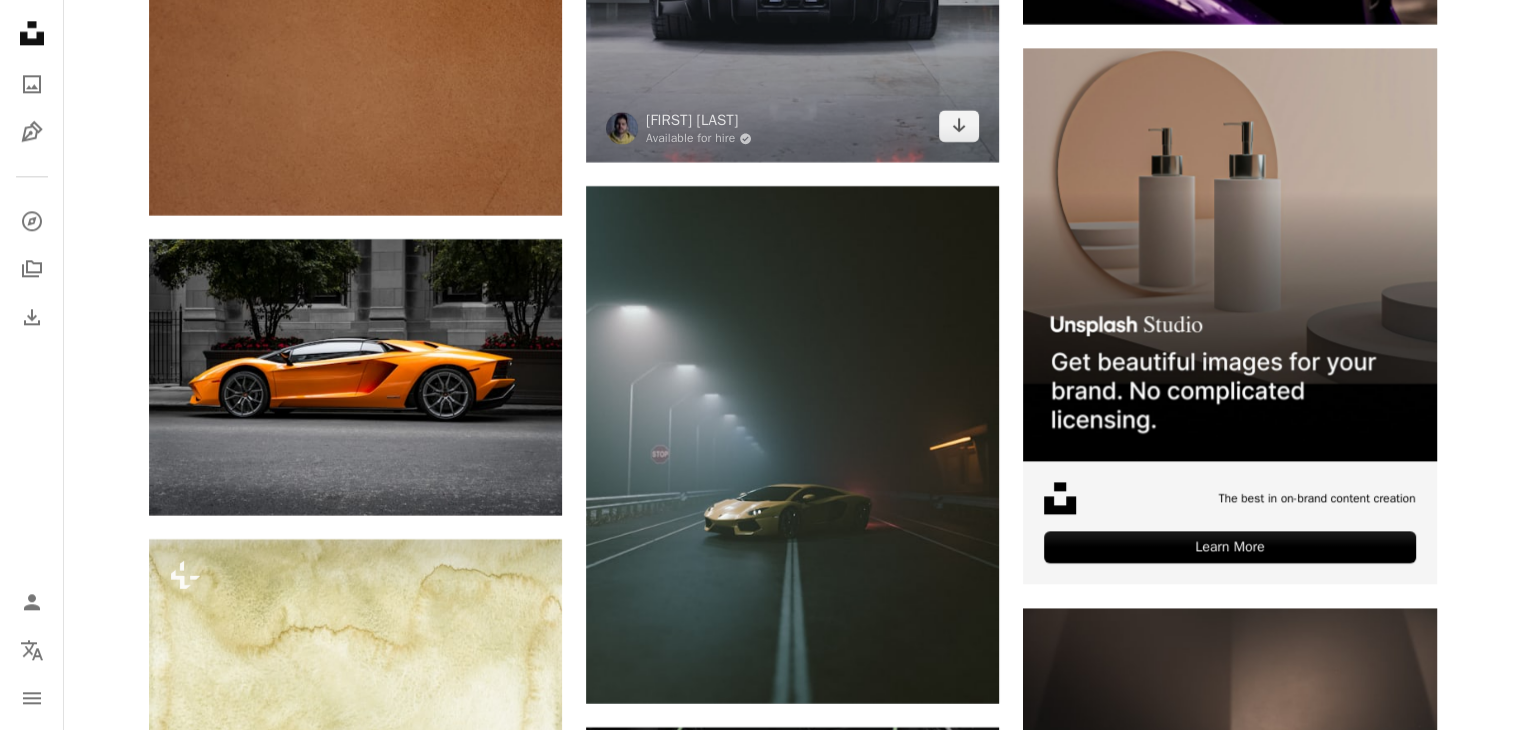 click at bounding box center (792, -97) 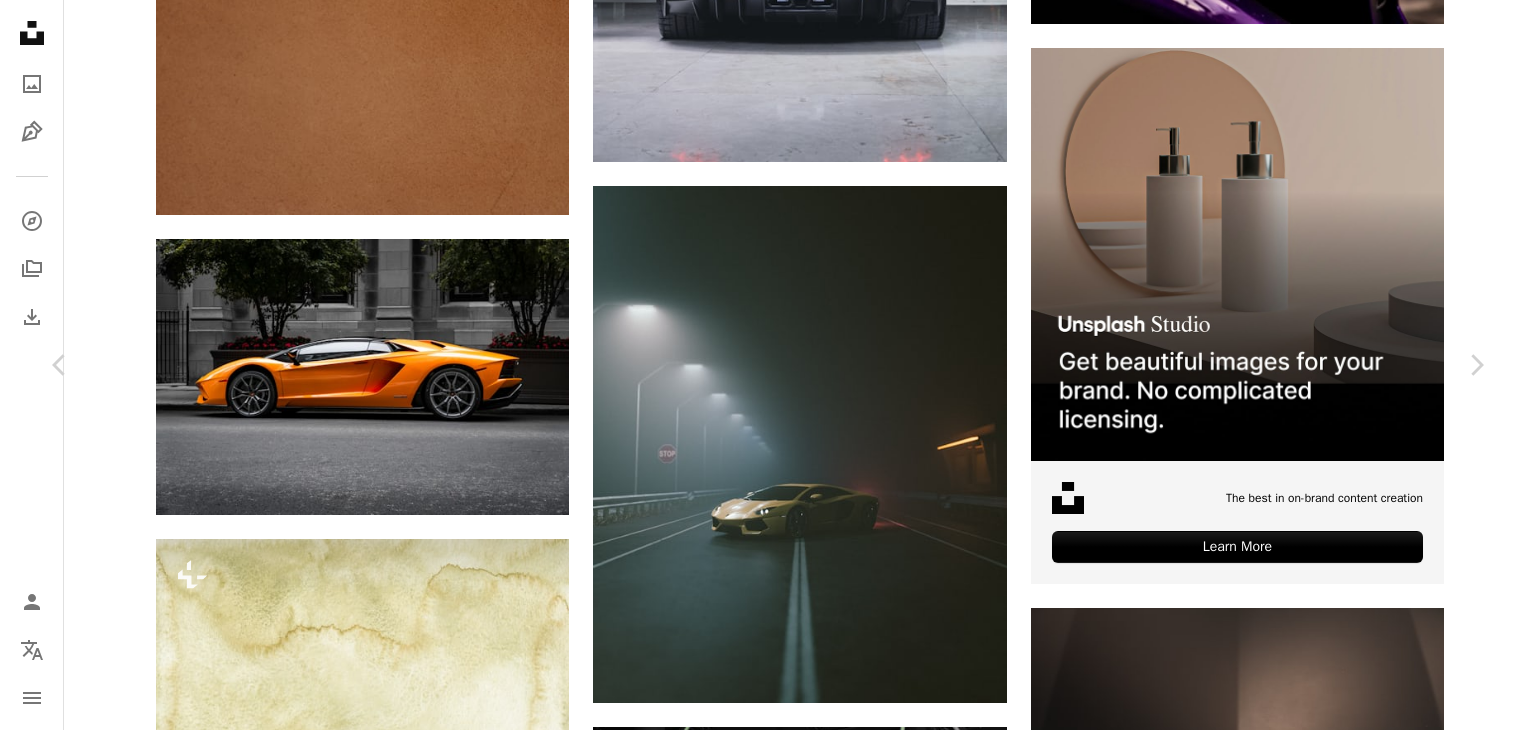 click on "Chevron down" 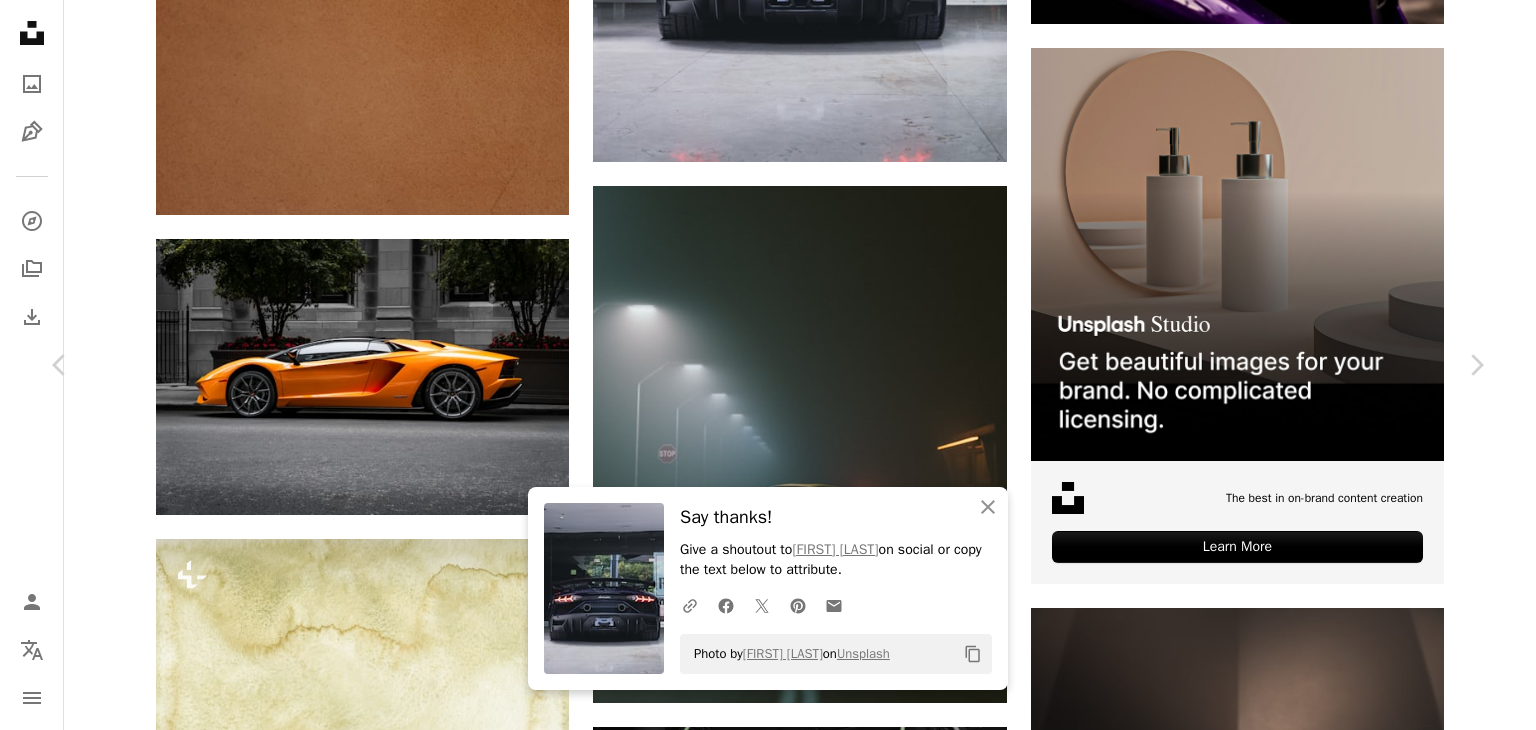 click on "An X shape Chevron left Chevron right An X shape Close Say thanks! Give a shoutout to  [NAME]  on social or copy the text below to attribute. A URL sharing icon (chains) Facebook icon X (formerly Twitter) icon Pinterest icon An envelope Photo by  [NAME]  on  Unsplash
Copy content [NAME] Available for hire A checkmark inside of a circle A heart A plus sign Download free Chevron down Zoom in Views 51,161 Downloads 707 A forward-right arrow Share Info icon Info More Actions Lamborghini Aventador SVJ Calendar outlined Published on  July 6, 2021 Camera Canon, EOS RP Safety Free to use under the  Unsplash License car lamborghini car backgrounds lamborghini aventador car photography car photo car photos car photographer sports car vehicle transportation machine automobile race car wheel tire car wheel alloy wheel coupe spoke Free images Browse premium related images on iStock  |  Save 20% with code UNSPLASH20 View more on iStock  ↗ Related images A heart A plus sign [NAME]" at bounding box center (768, 4675) 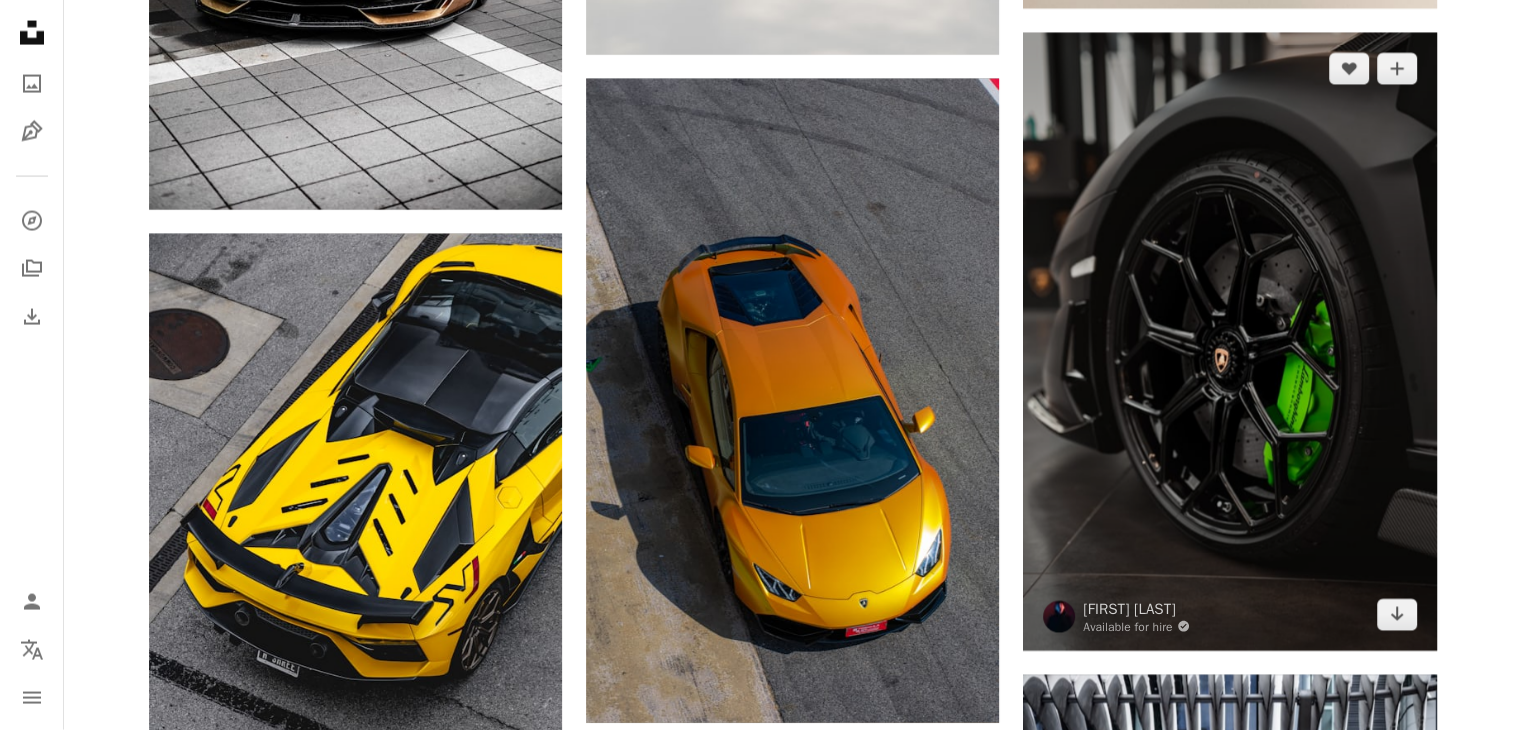 scroll, scrollTop: 11926, scrollLeft: 0, axis: vertical 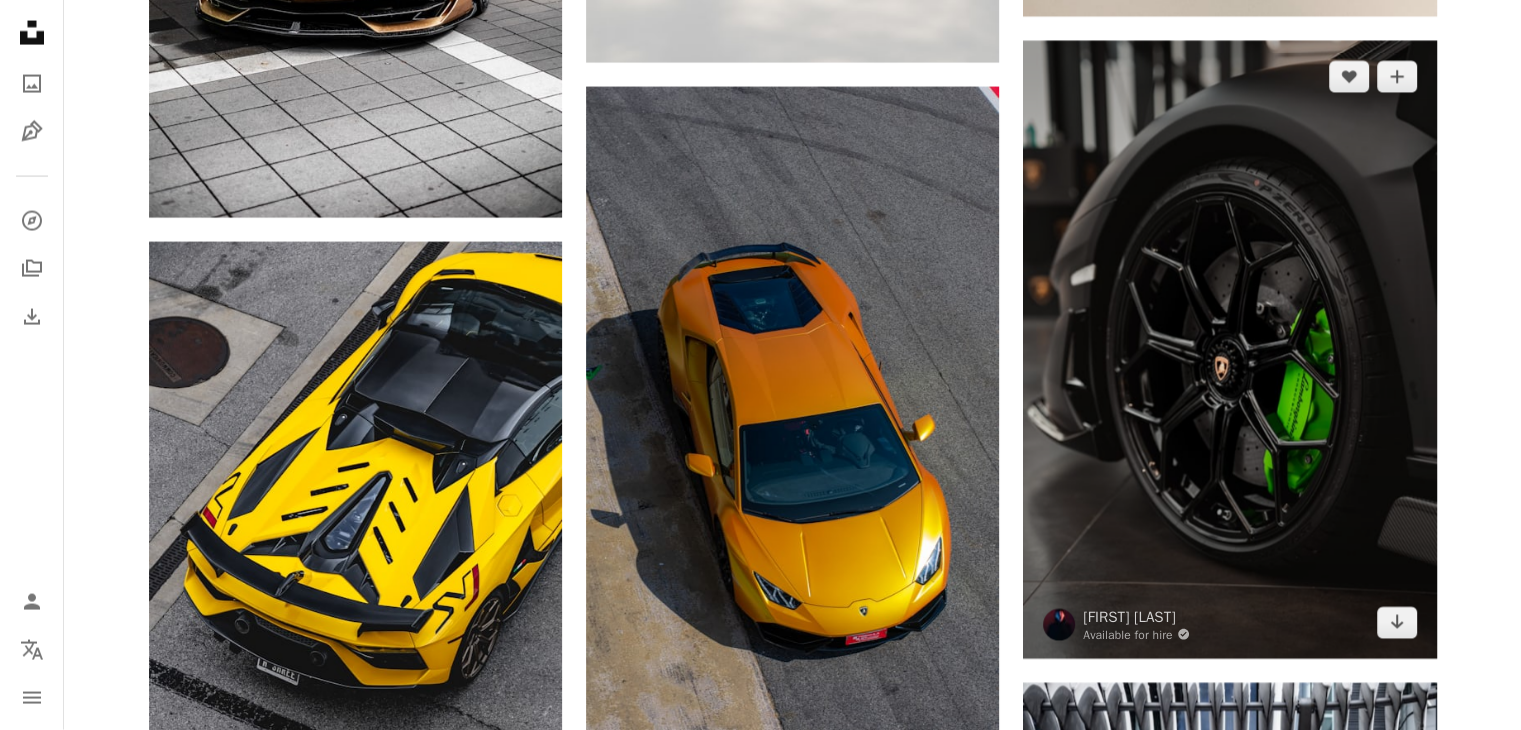 click at bounding box center [1229, 350] 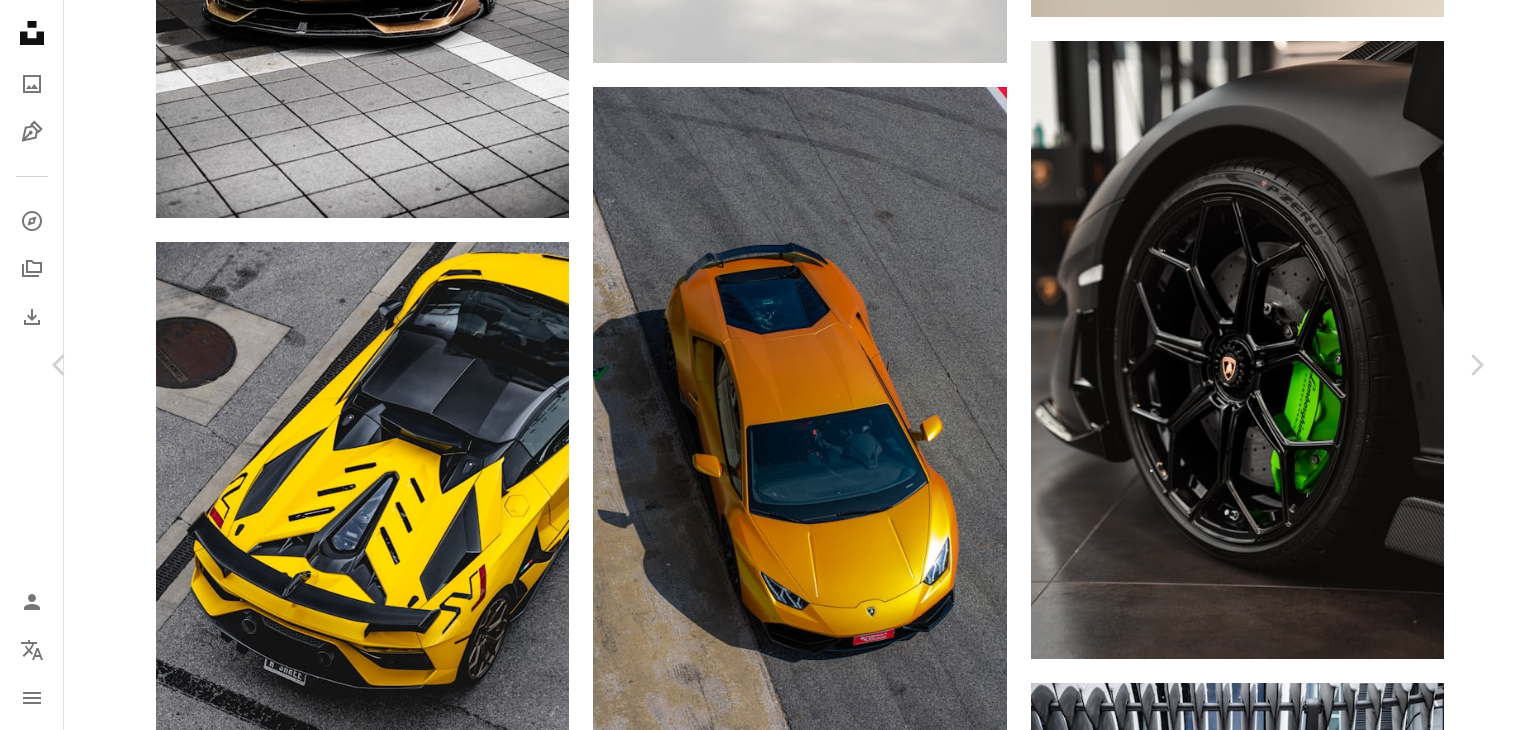 click on "Zoom in" at bounding box center (760, 6411) 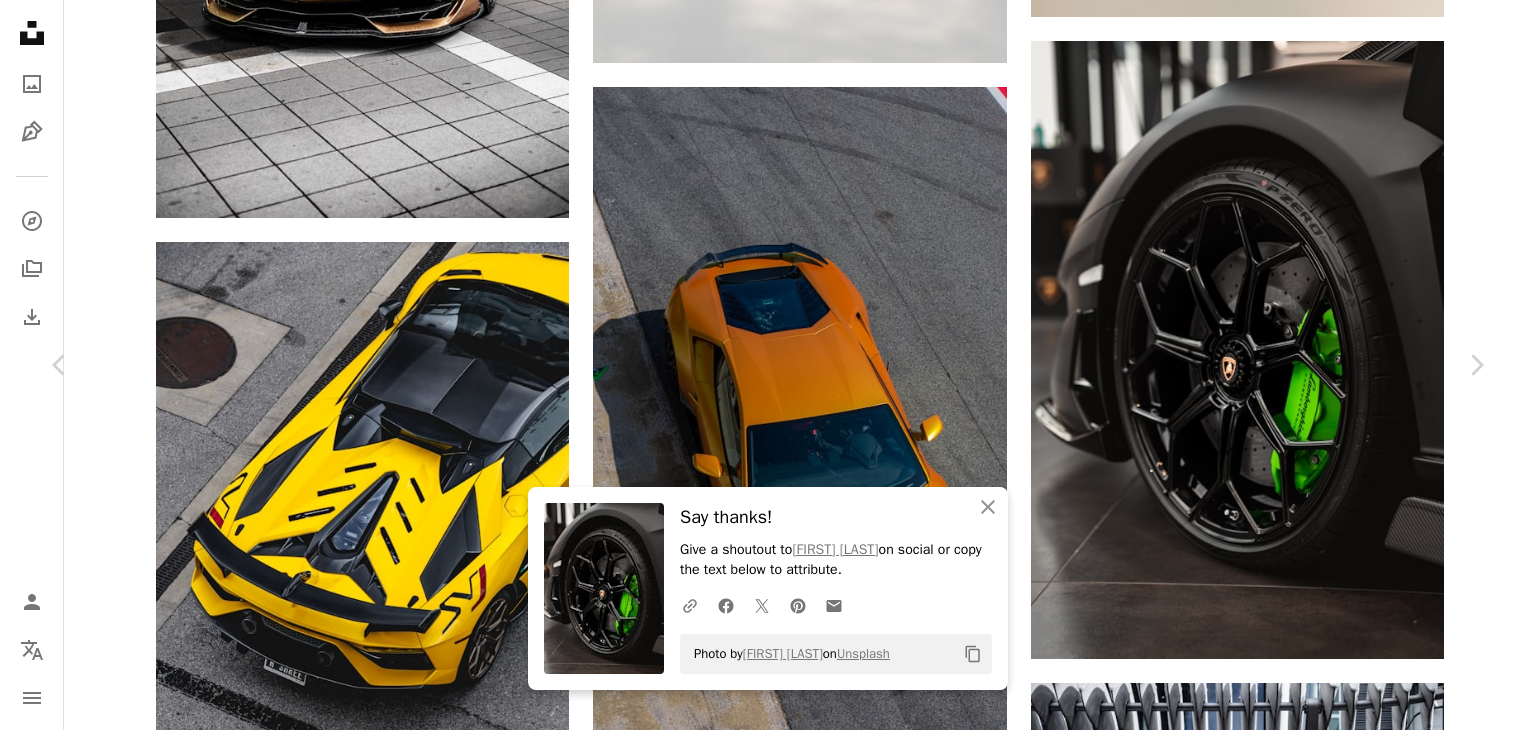 click on "An X shape Chevron left Chevron right An X shape Close Say thanks! Give a shoutout to  [NAME]  on social or copy the text below to attribute. A URL sharing icon (chains) Facebook icon X (formerly Twitter) icon Pinterest icon An envelope Photo by  [NAME]  on  Unsplash
Copy content [NAME] Available for hire A checkmark inside of a circle A heart A plus sign Download free Chevron down Zoom in Views 637,755 Downloads 4,748 Featured in Photos A forward-right arrow Share Info icon Info More Actions Calendar outlined Published on  September 24, 2021 Camera SONY, ILCE-7SM3 Safety Free to use under the  Unsplash License wallpaper green lamborghini lamborghini aventador italian lambo machine wheel tire car wheel alloy wheel spoke Free pictures Browse premium related images on iStock  |  Save 20% with code UNSPLASH20 View more on iStock  ↗ Related images A heart A plus sign [NAME] Arrow pointing down Plus sign for Unsplash+ A heart A plus sign [NAME] For  A lock" at bounding box center (768, 6398) 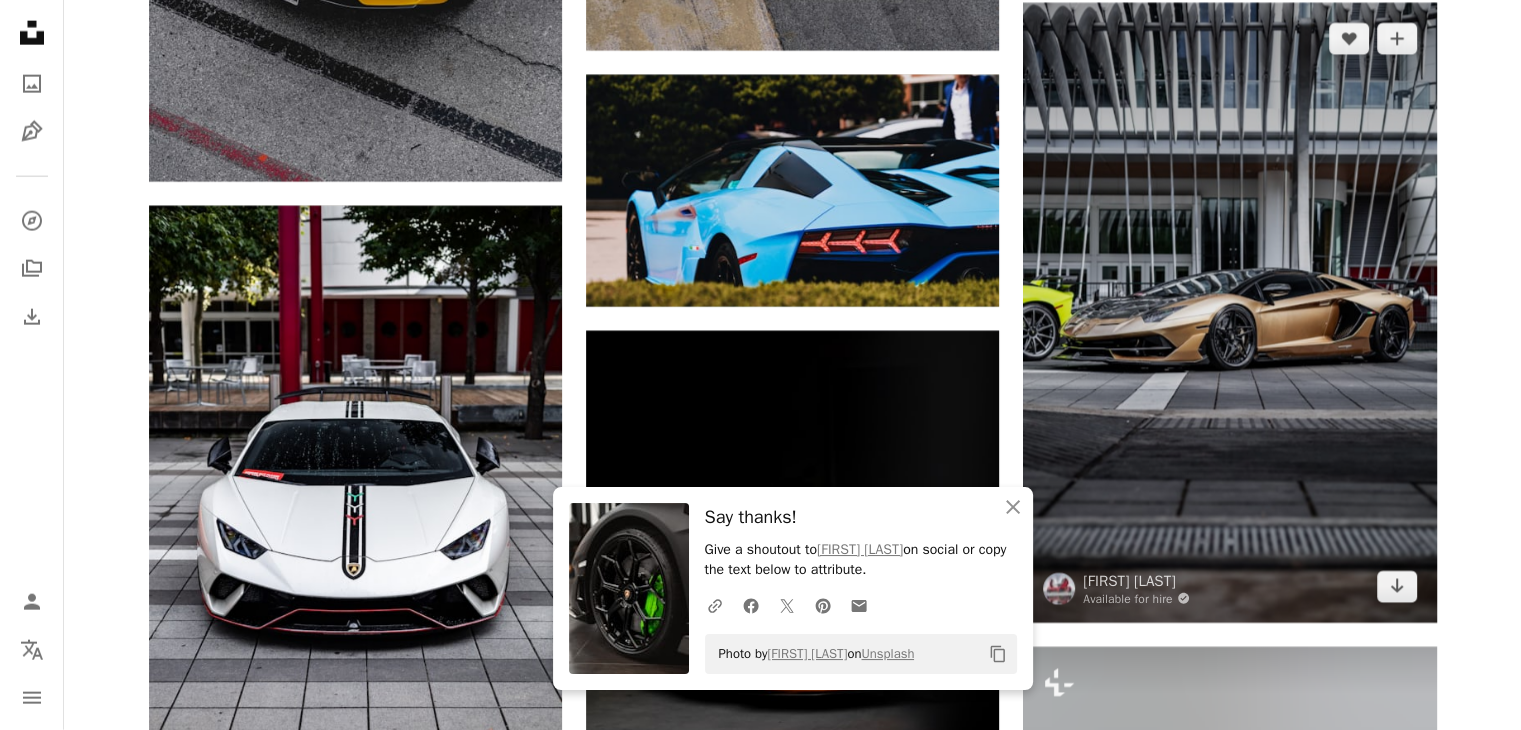 scroll, scrollTop: 12620, scrollLeft: 0, axis: vertical 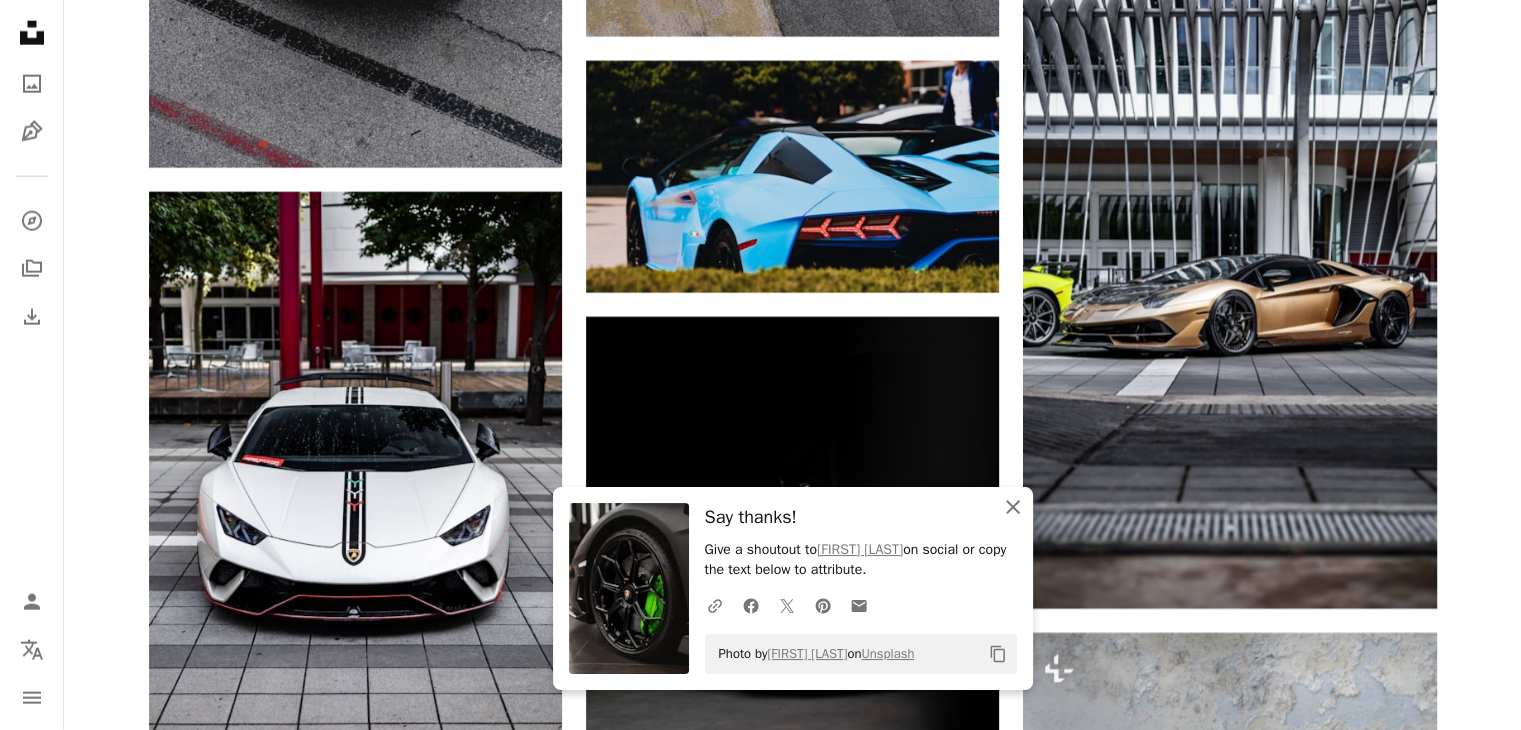 click on "An X shape" 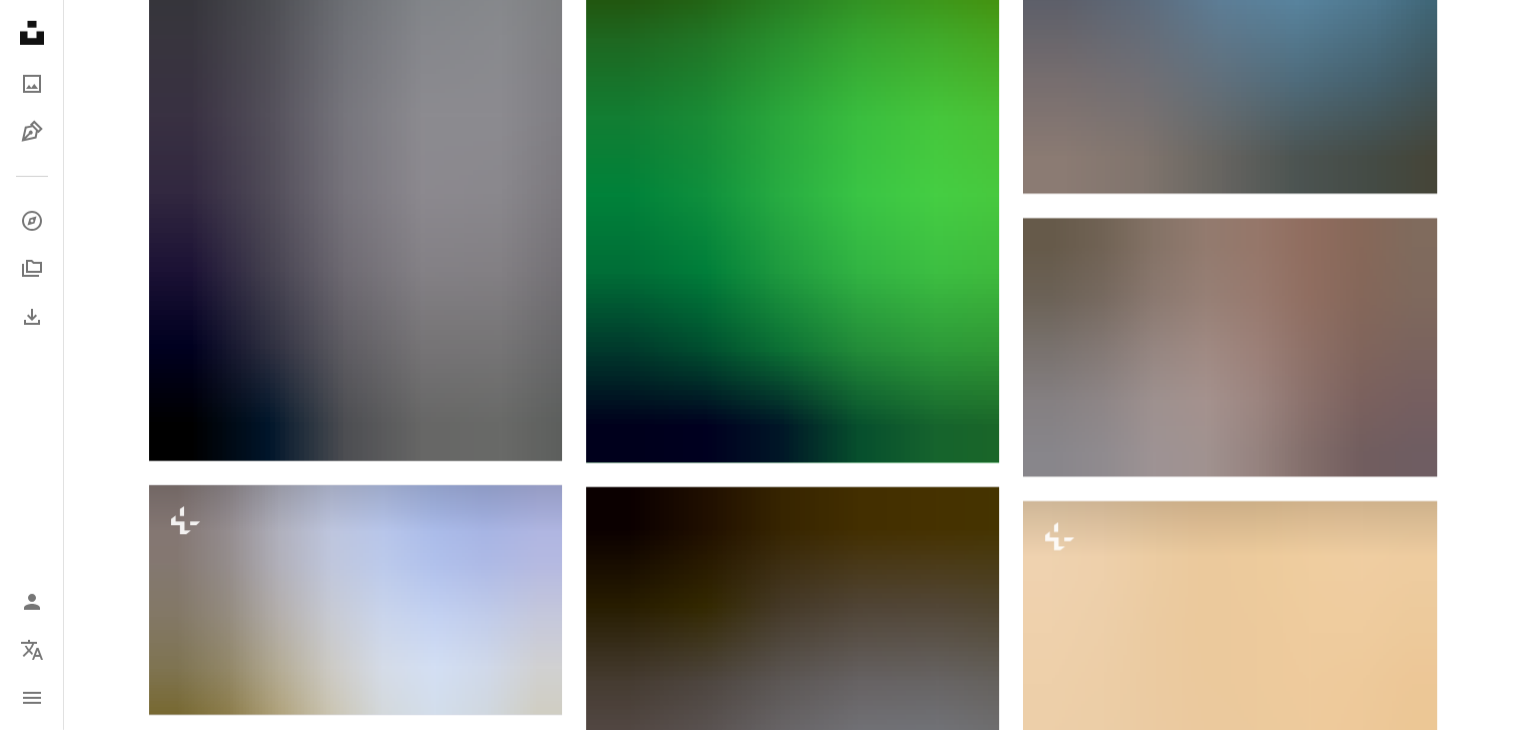 scroll, scrollTop: 13900, scrollLeft: 0, axis: vertical 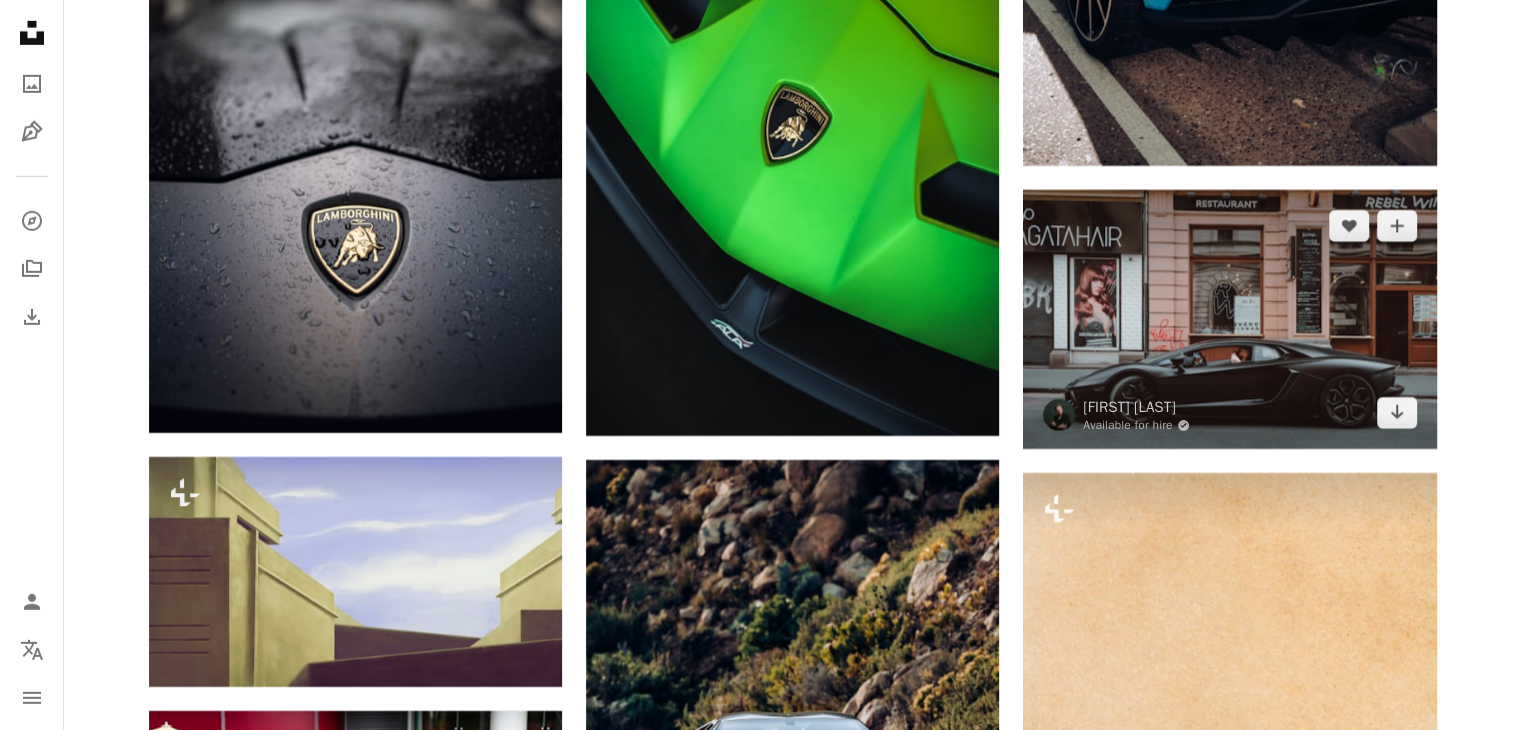 click at bounding box center [1229, 319] 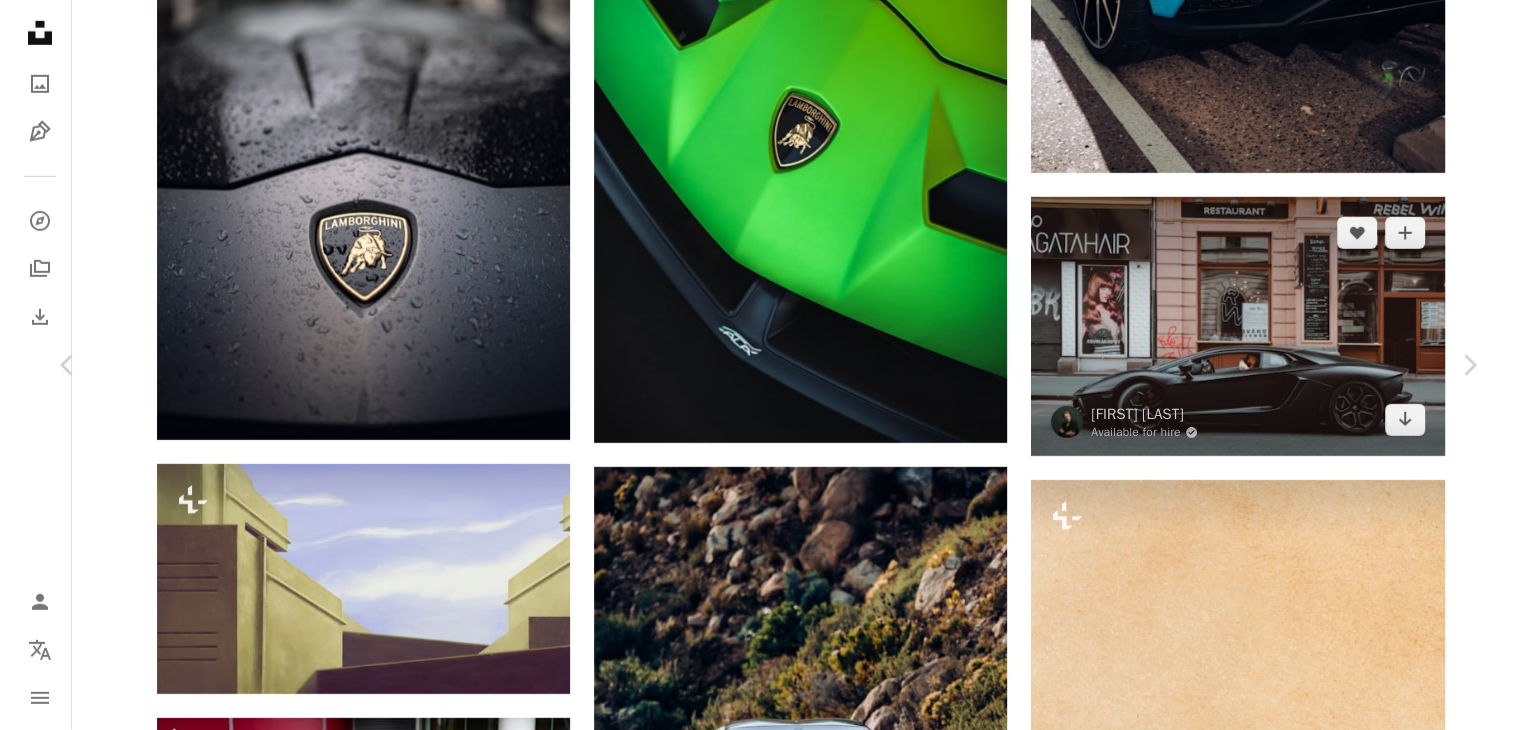 scroll, scrollTop: 13952, scrollLeft: 0, axis: vertical 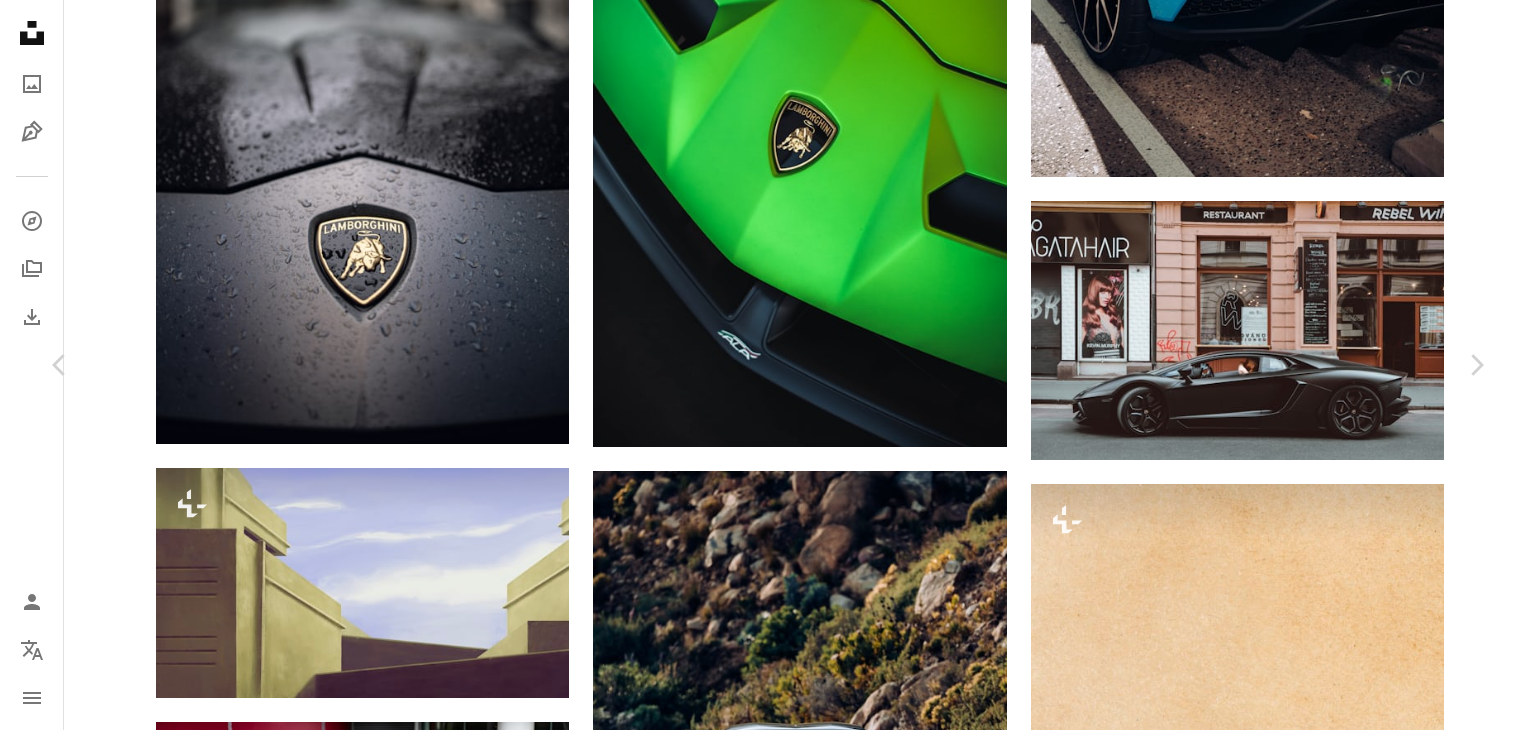 click on "Zoom in" at bounding box center [760, 6482] 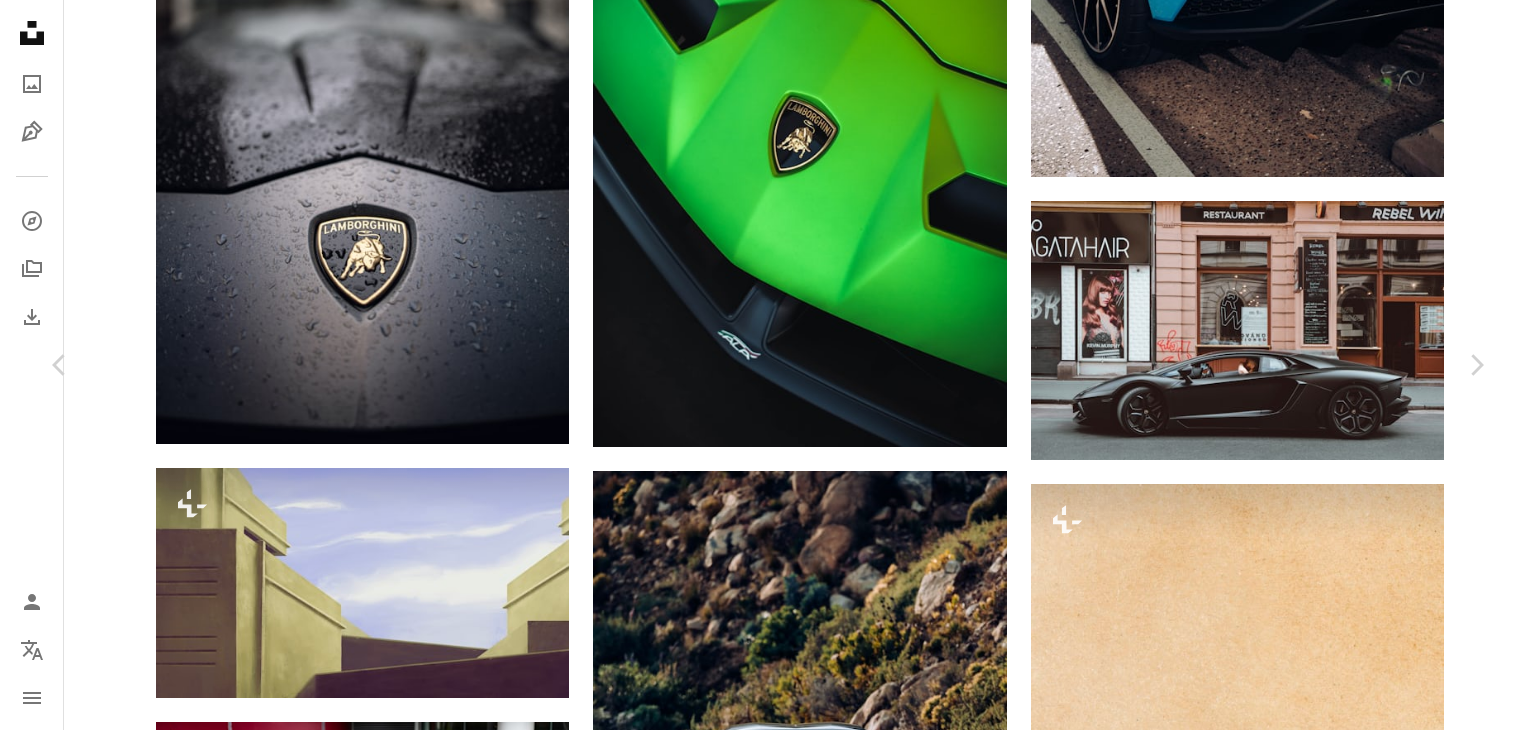 click on "Zoom in" at bounding box center (760, 6482) 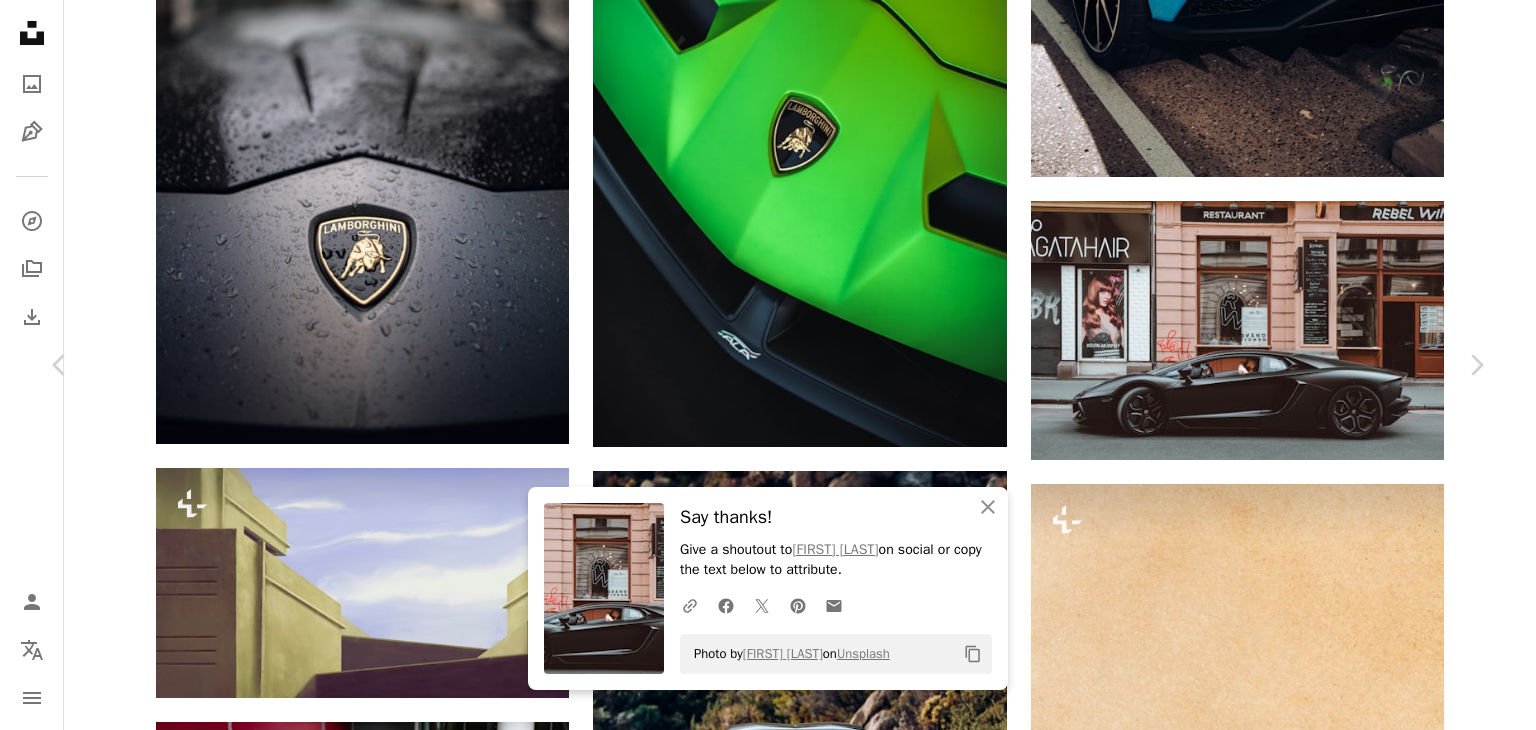 scroll, scrollTop: 1695, scrollLeft: 0, axis: vertical 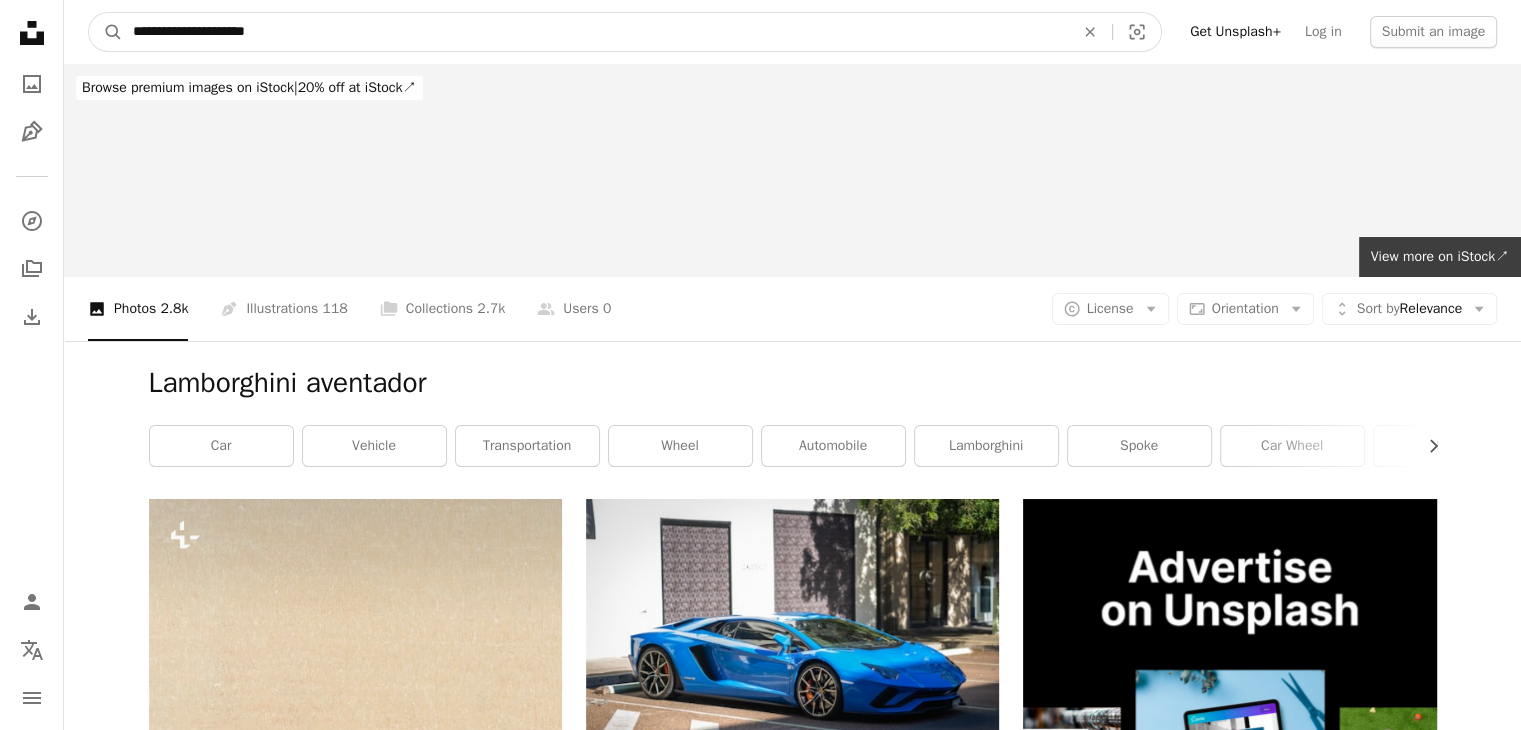 click on "**********" at bounding box center (595, 32) 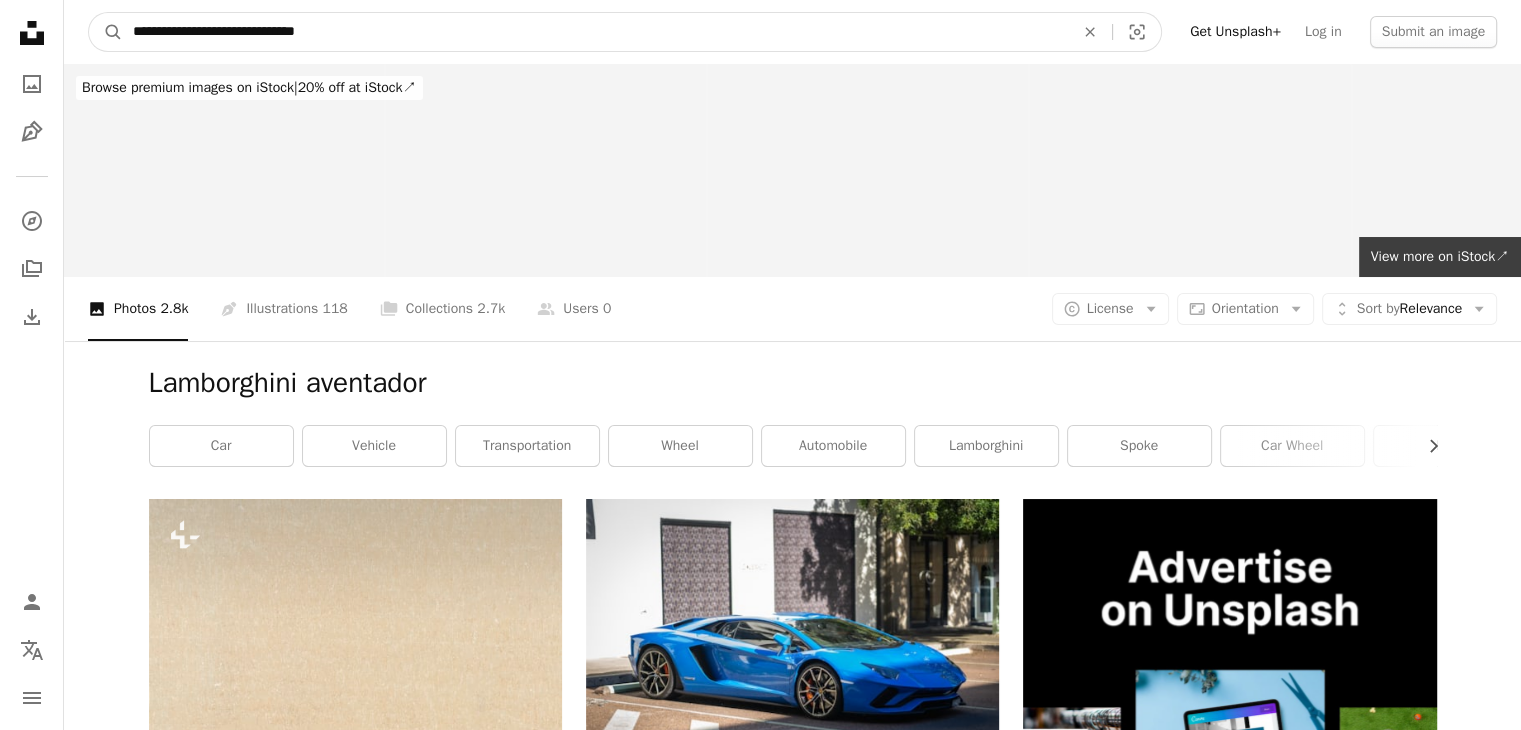 type on "**********" 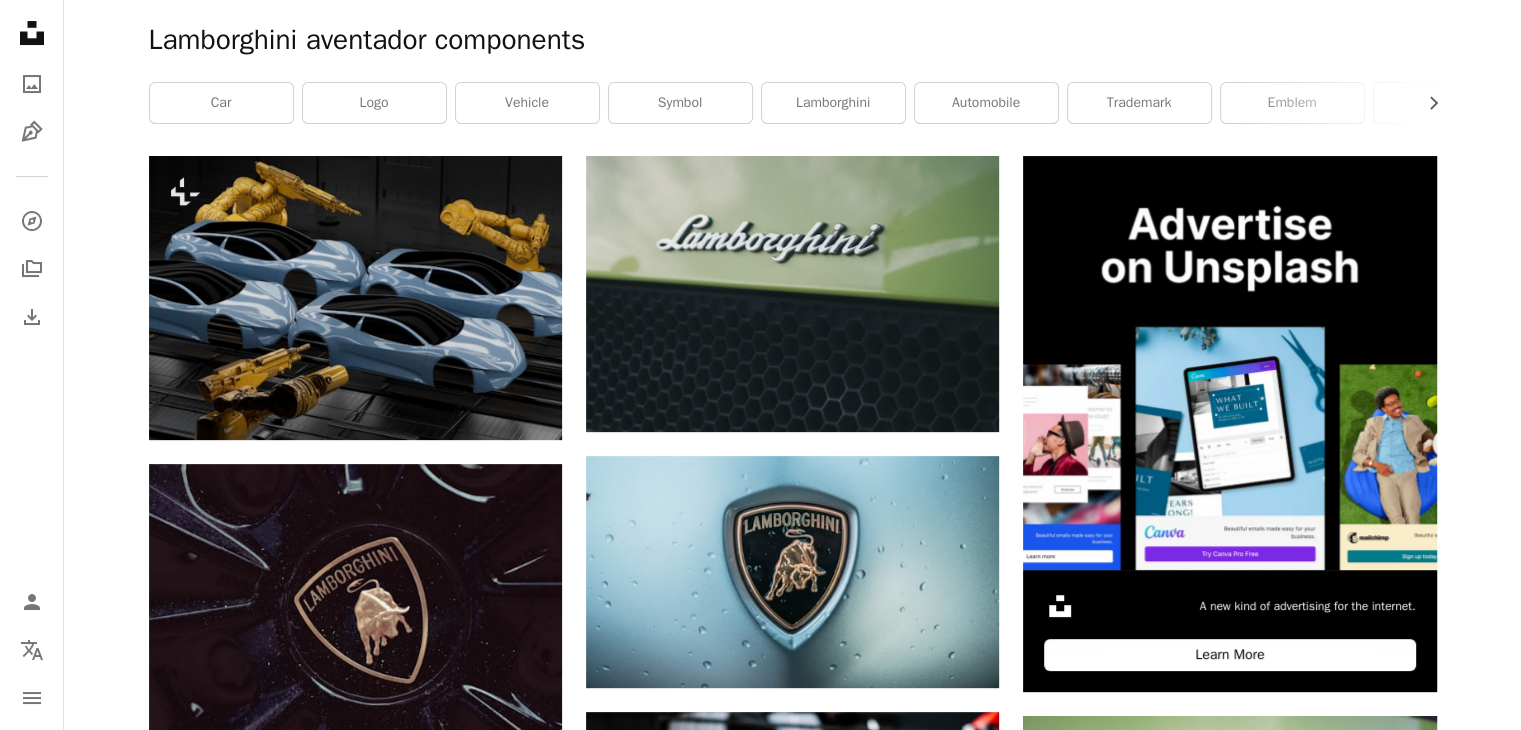scroll, scrollTop: 340, scrollLeft: 0, axis: vertical 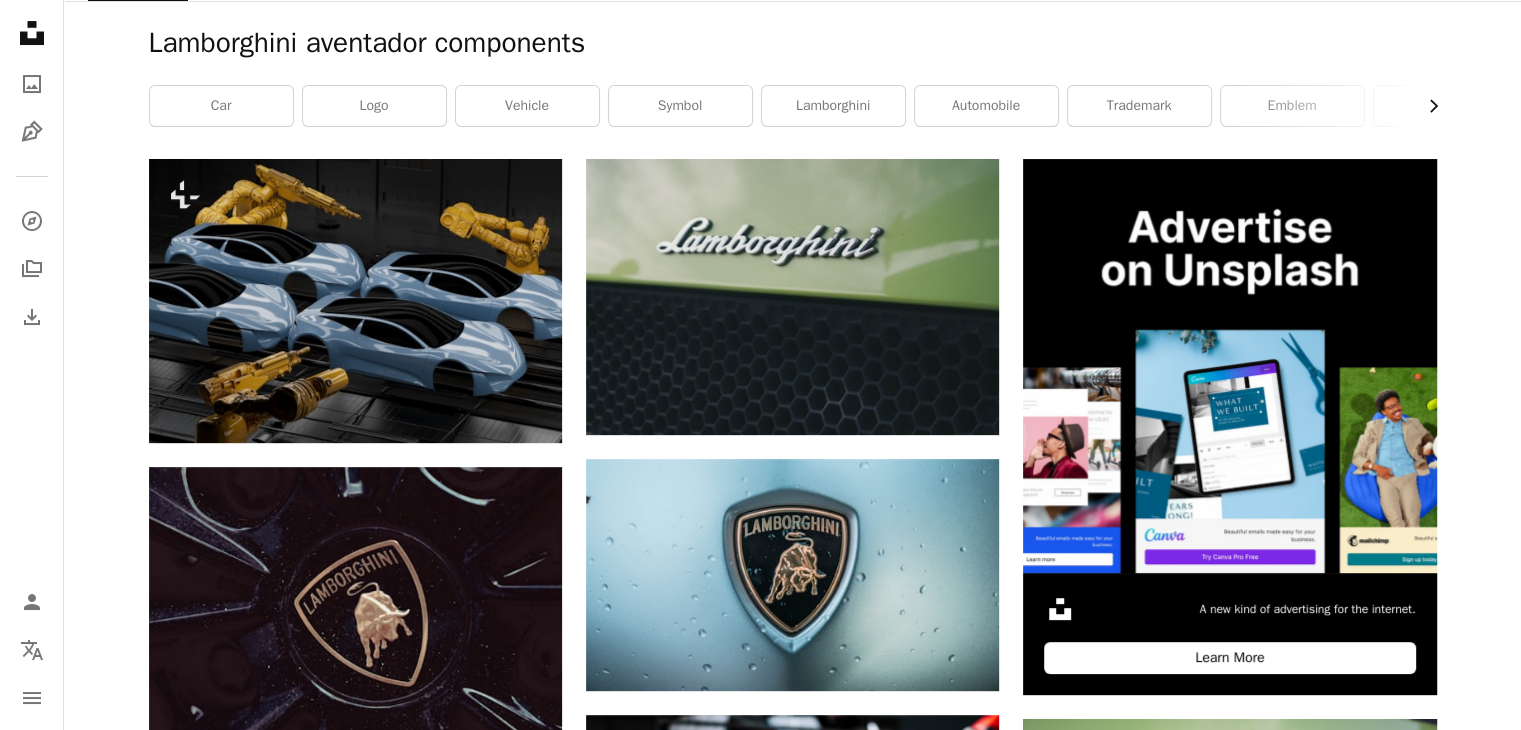 click on "Chevron right" 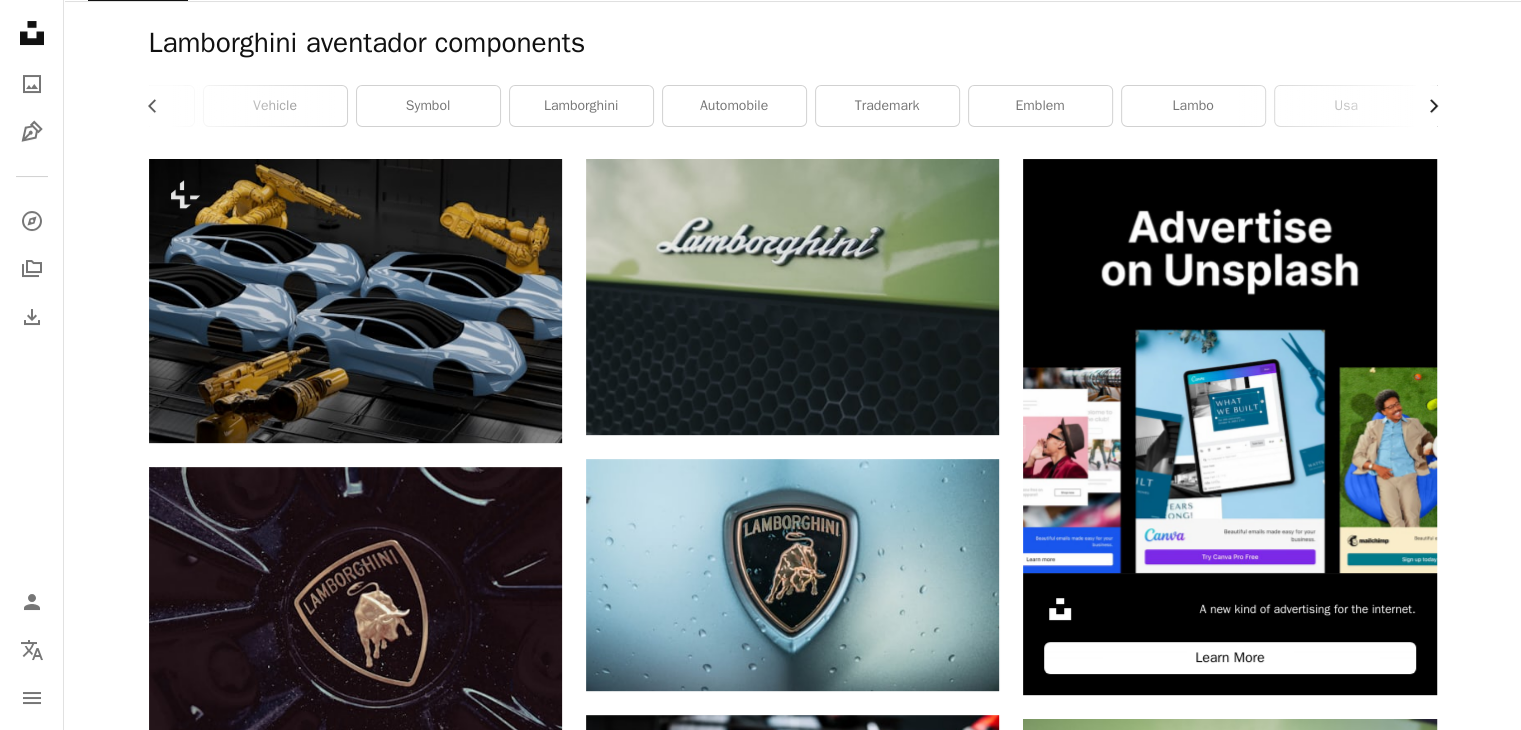 scroll, scrollTop: 0, scrollLeft: 300, axis: horizontal 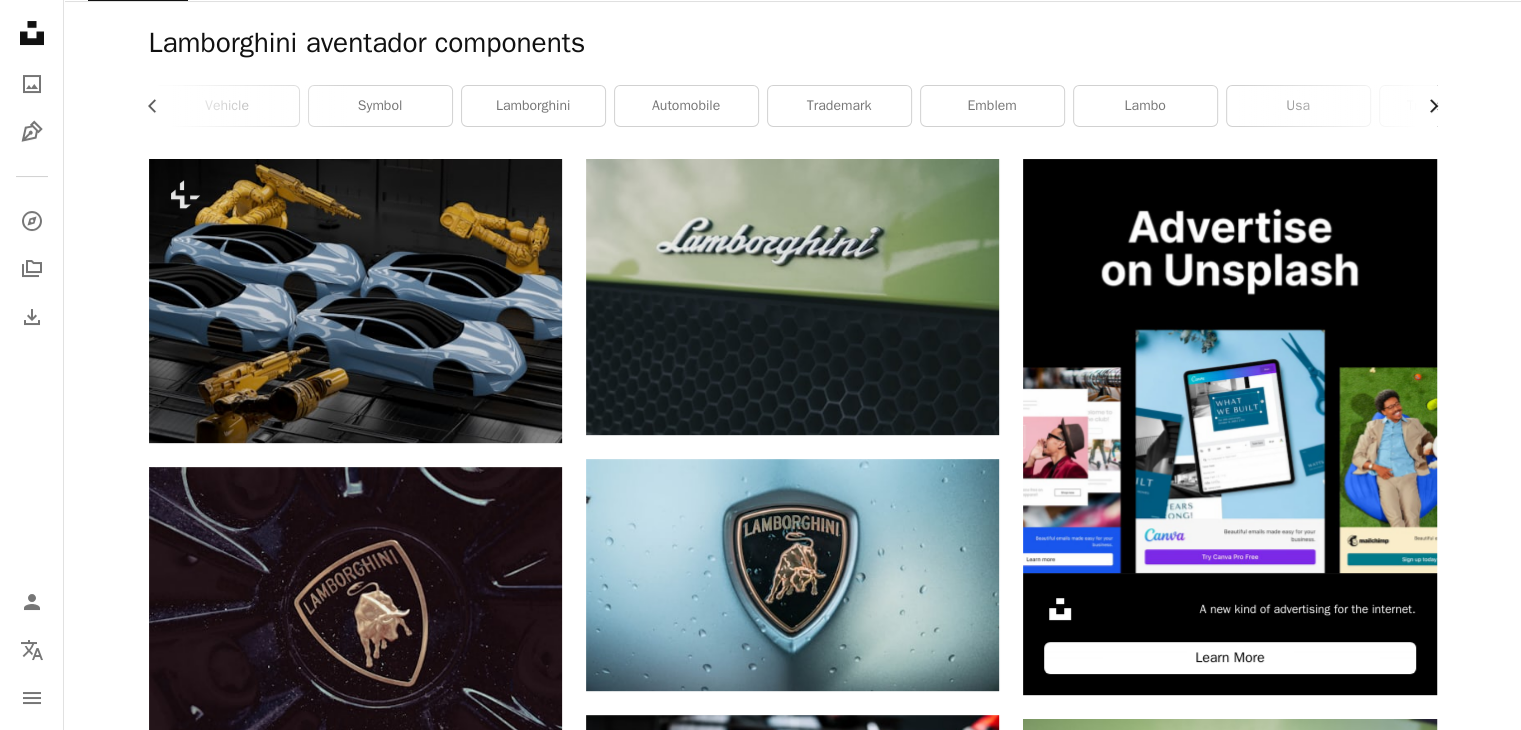 click on "Chevron right" 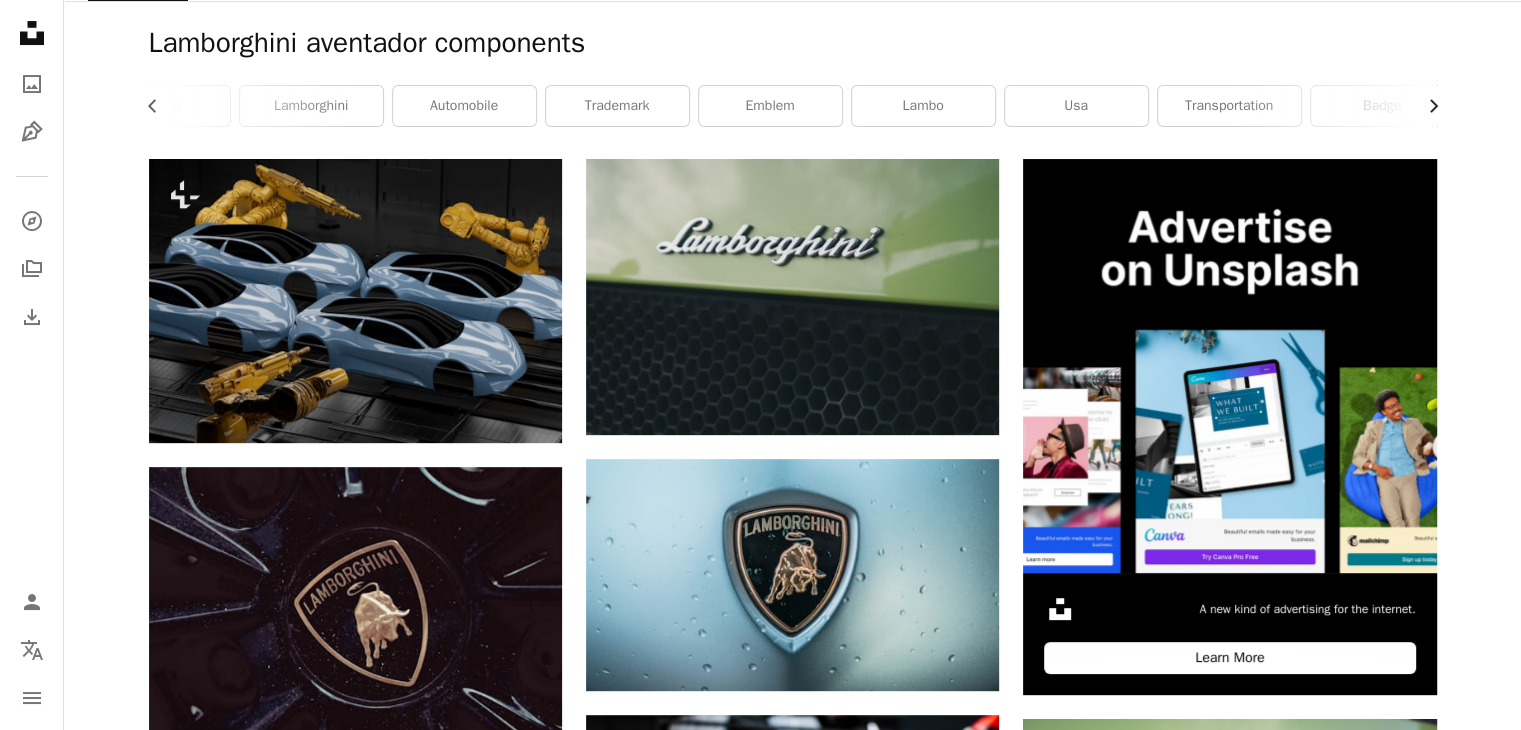 scroll, scrollTop: 0, scrollLeft: 540, axis: horizontal 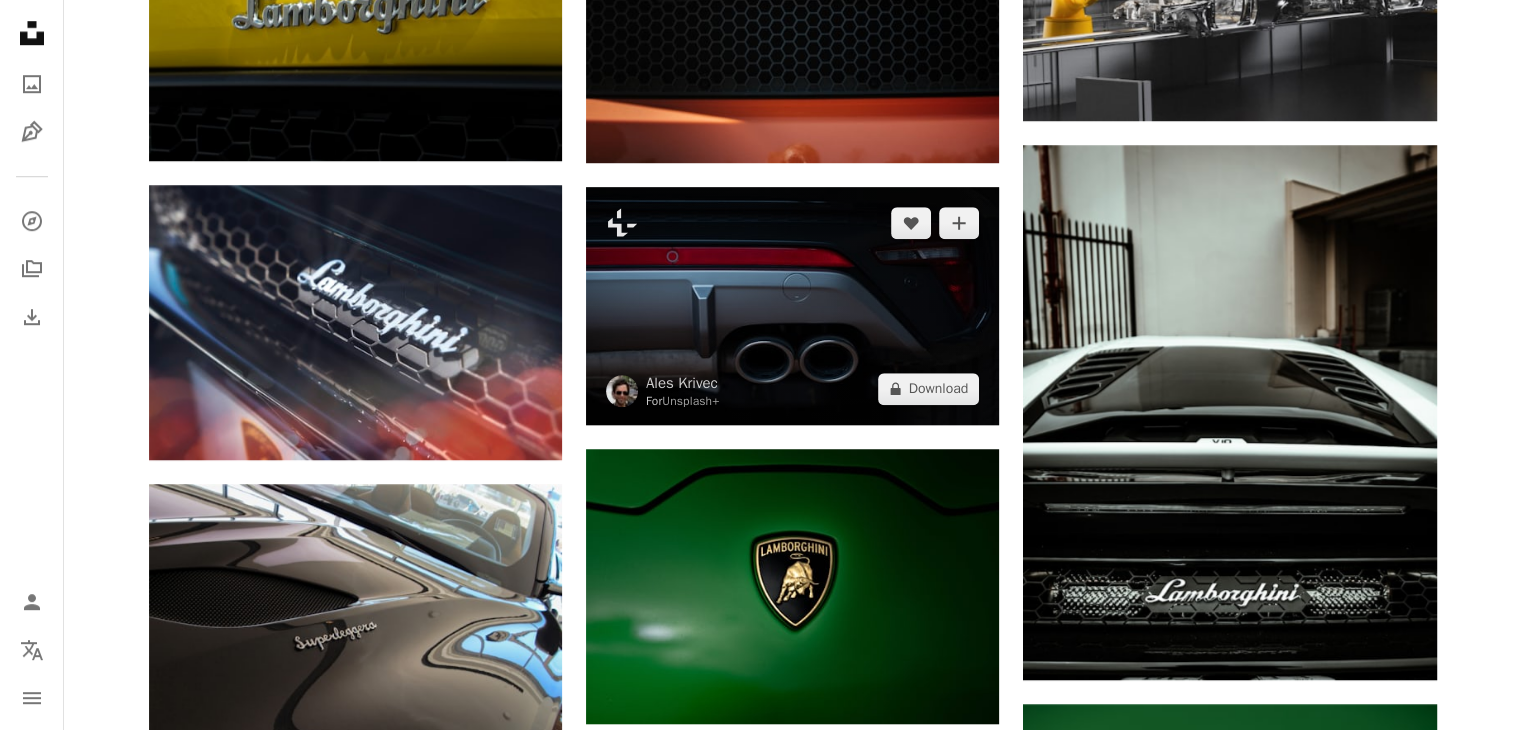 click at bounding box center [792, 306] 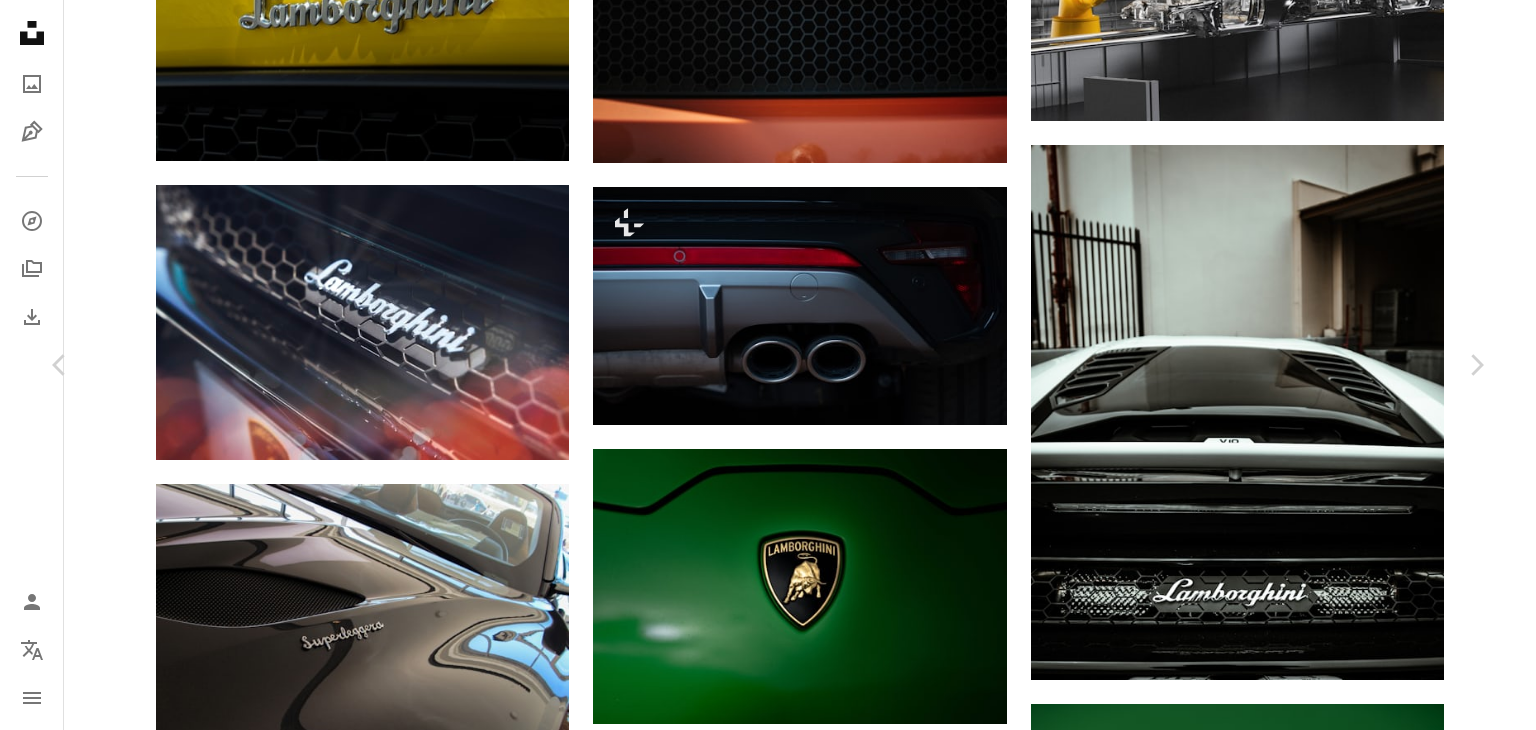 click on "An X shape Chevron left Chevron right Ales [NAME] For  Unsplash+ A heart A plus sign A lock Download Zoom in ––– ––  –– ––– –––– –––– A forward-right arrow Share More Actions Close-up shot of the dark back. –––   – –––  – – ––  – ––––. ––– ––– ––––  –––– ––– ––– – –––– –––– ––– –––   –––– –––– From this series Chevron right Related images" at bounding box center [768, 3365] 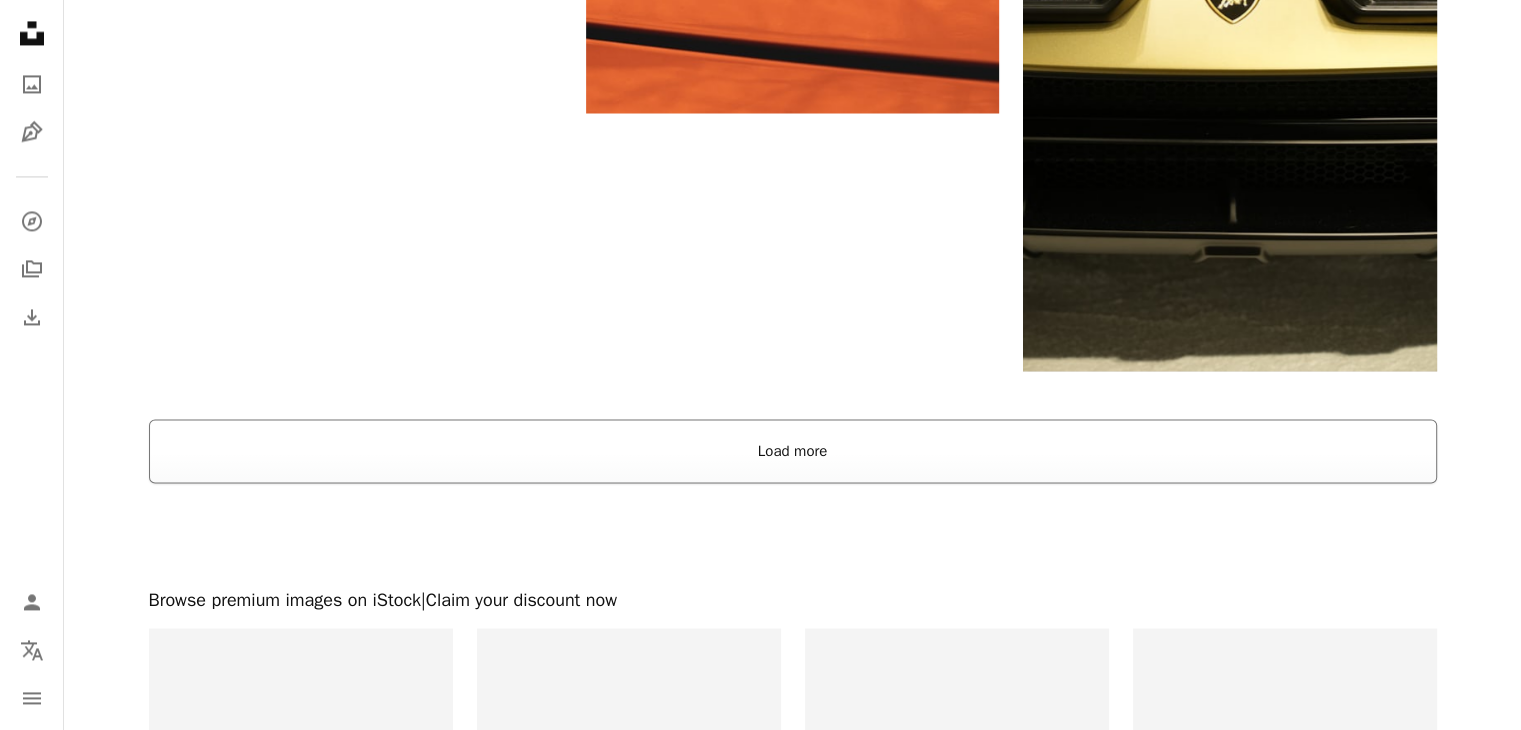 scroll, scrollTop: 3228, scrollLeft: 0, axis: vertical 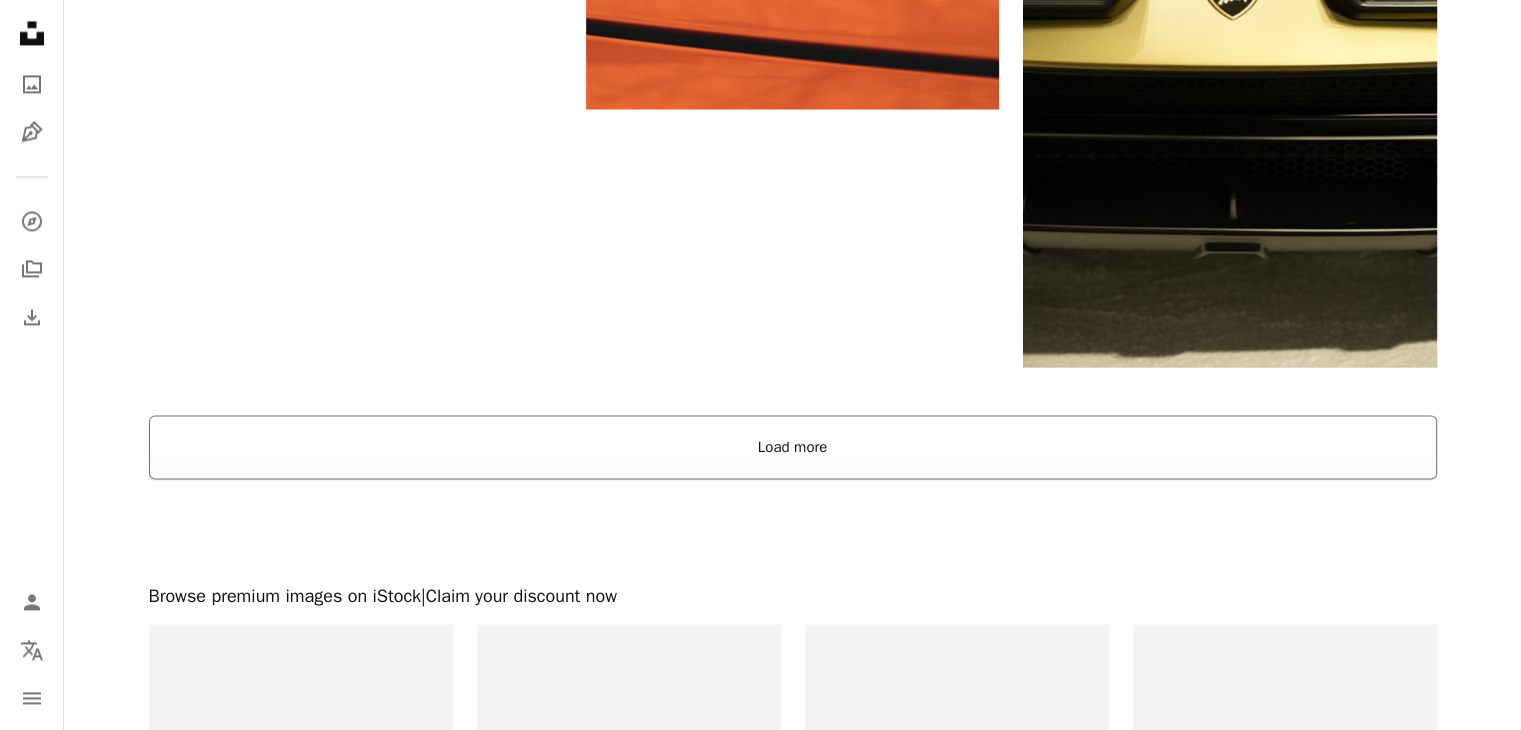 click on "Load more" at bounding box center (793, 447) 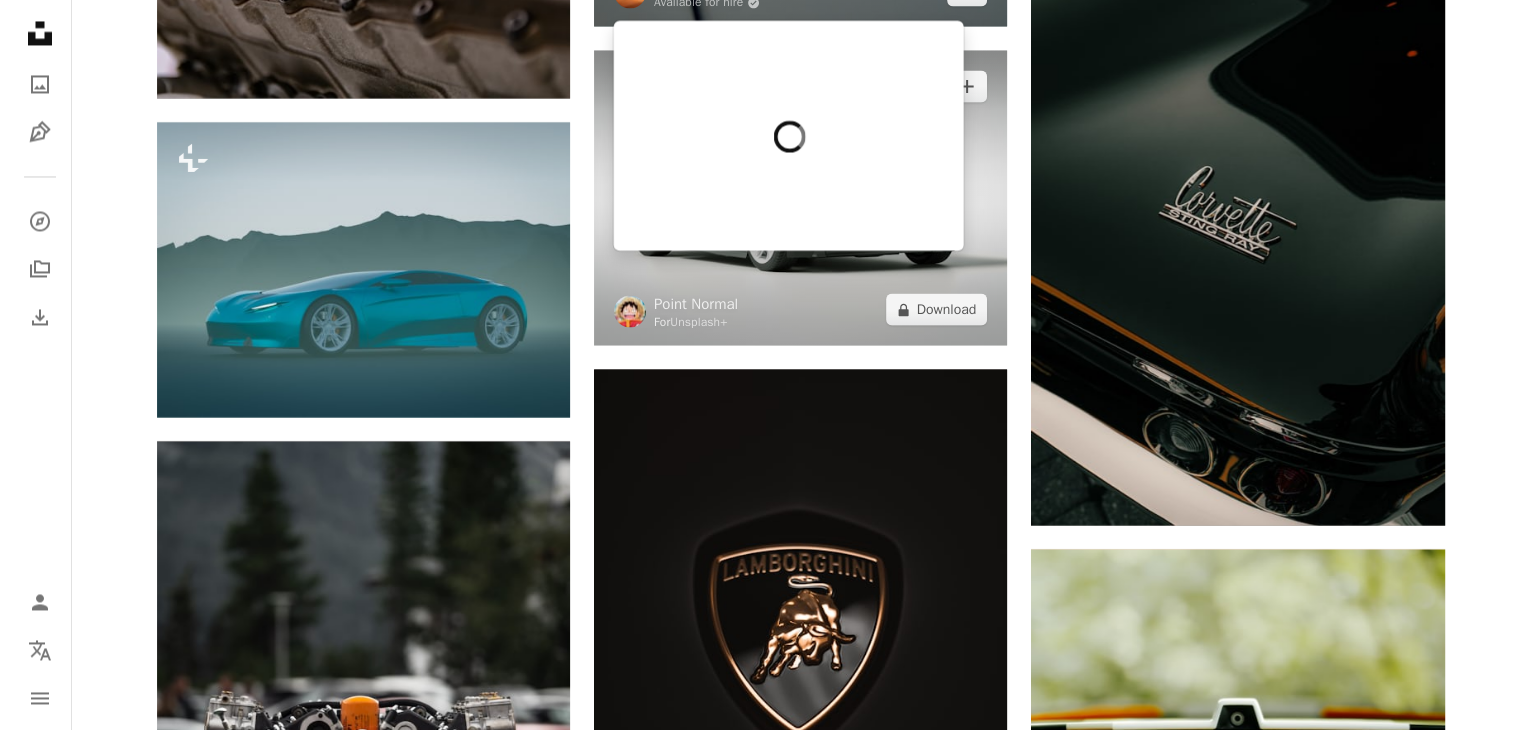 scroll, scrollTop: 18703, scrollLeft: 0, axis: vertical 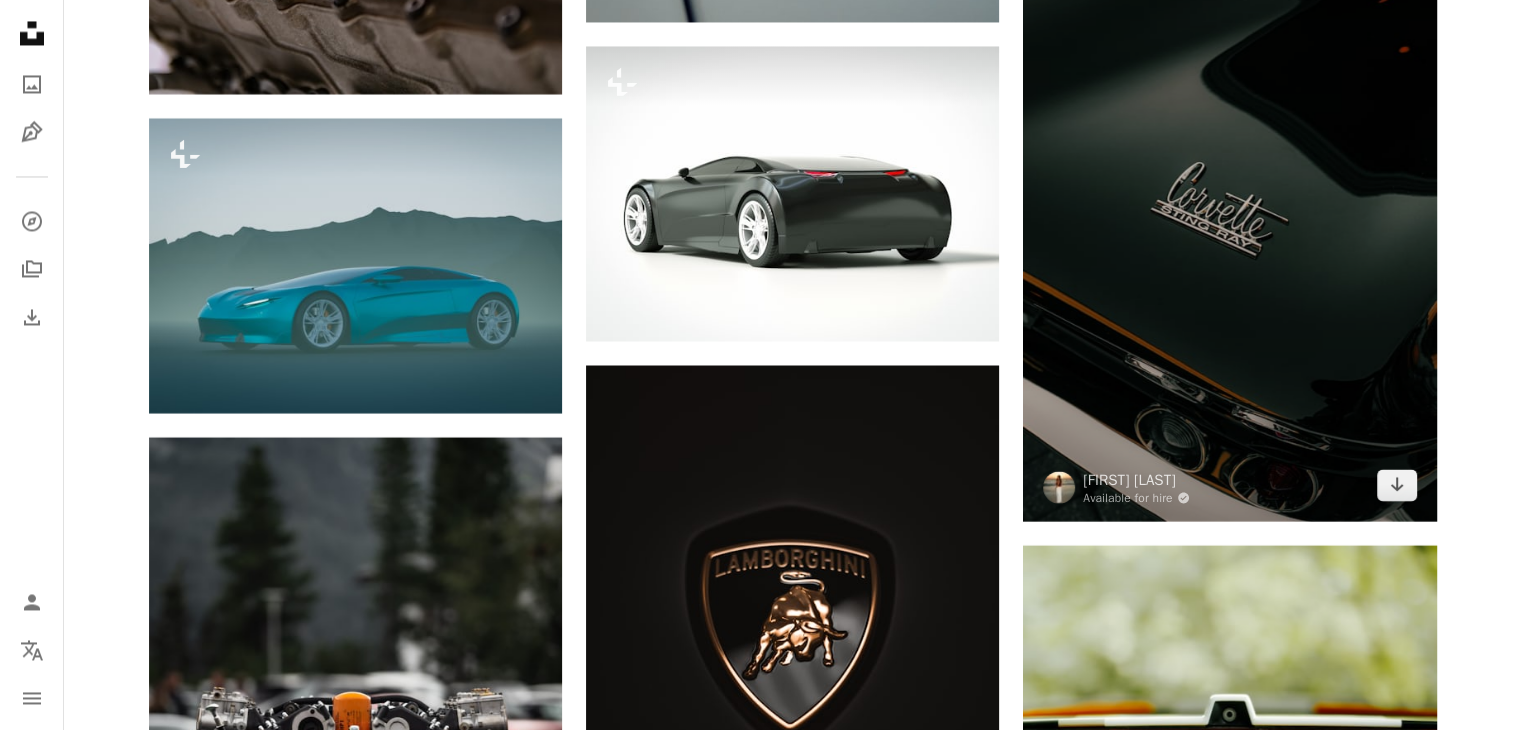 click at bounding box center (1229, 211) 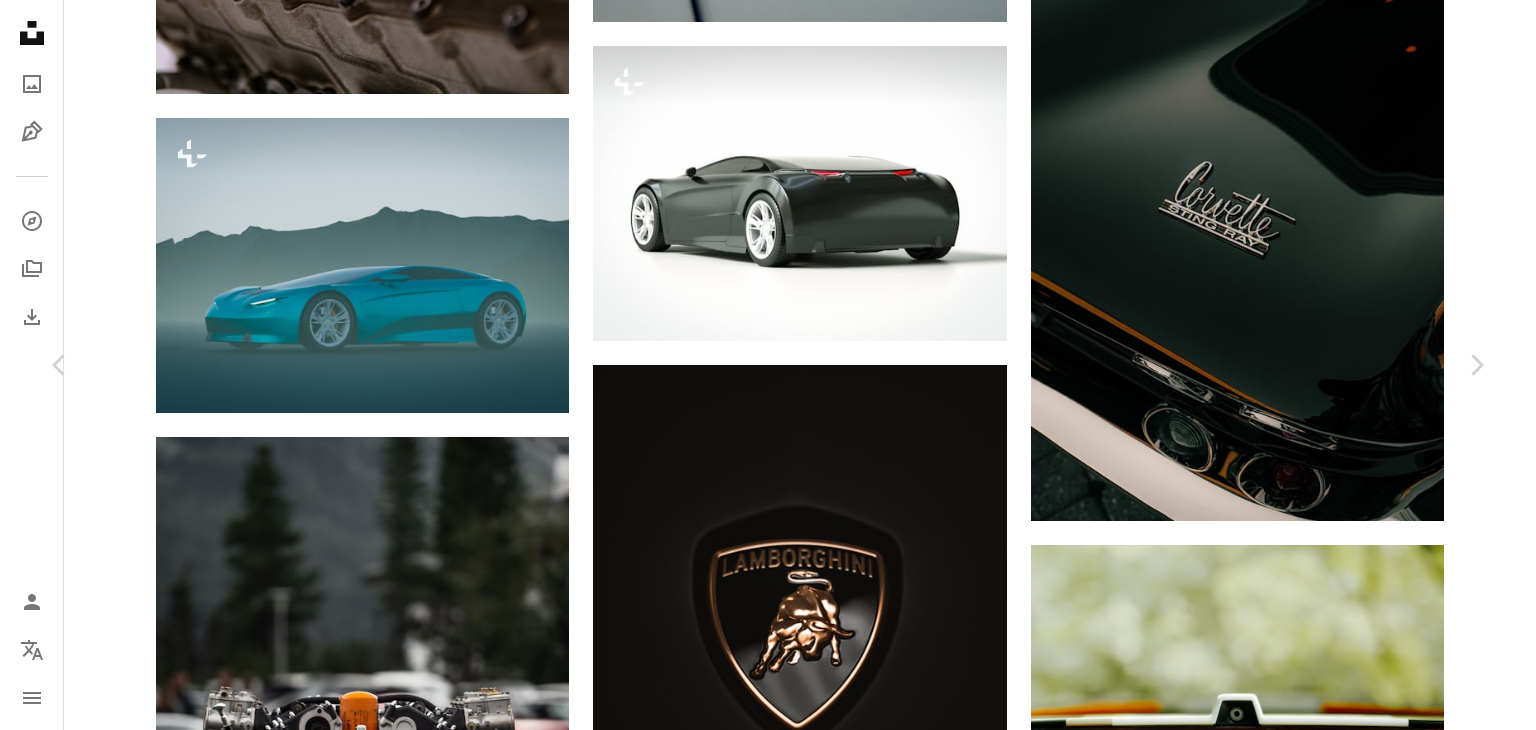 click on "Chevron down" 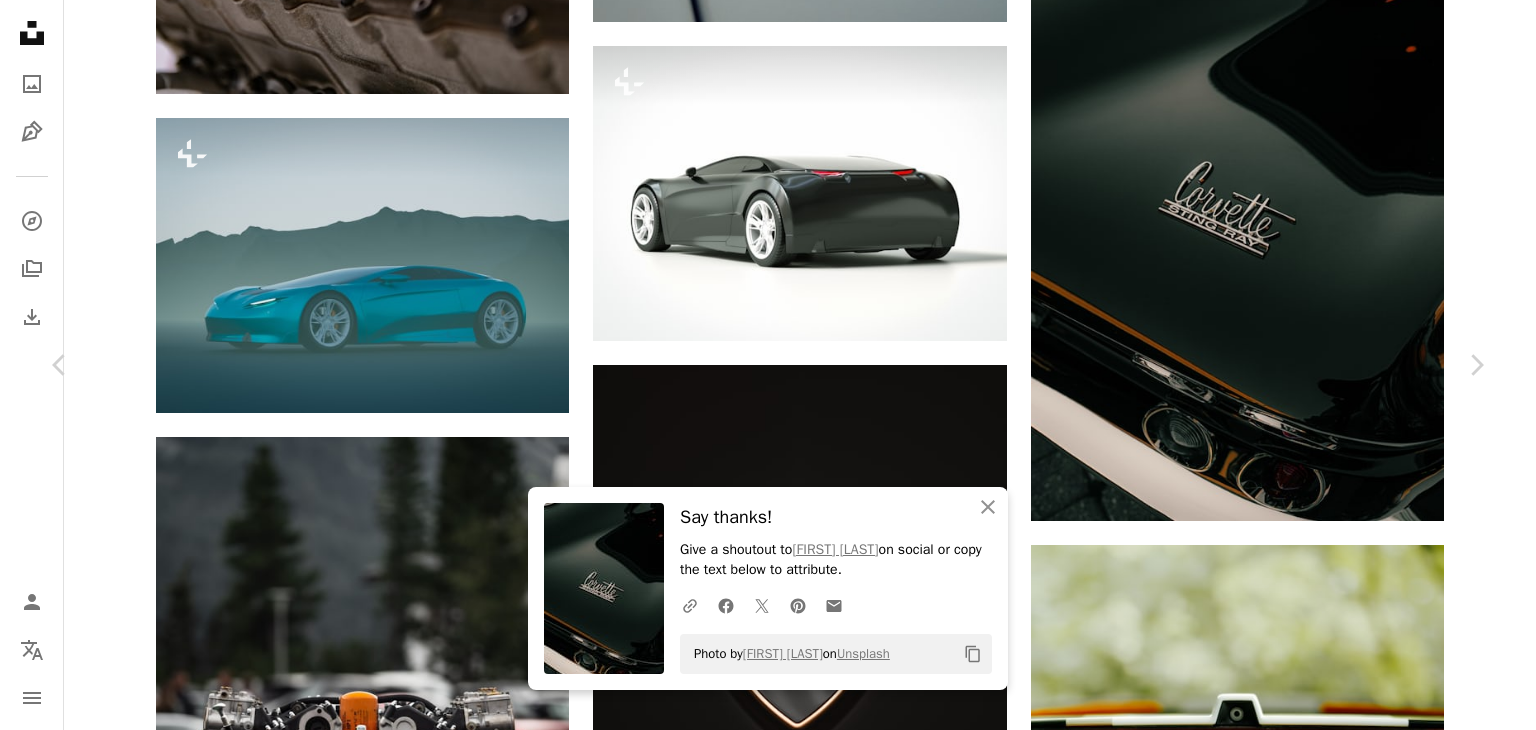 scroll, scrollTop: 314, scrollLeft: 0, axis: vertical 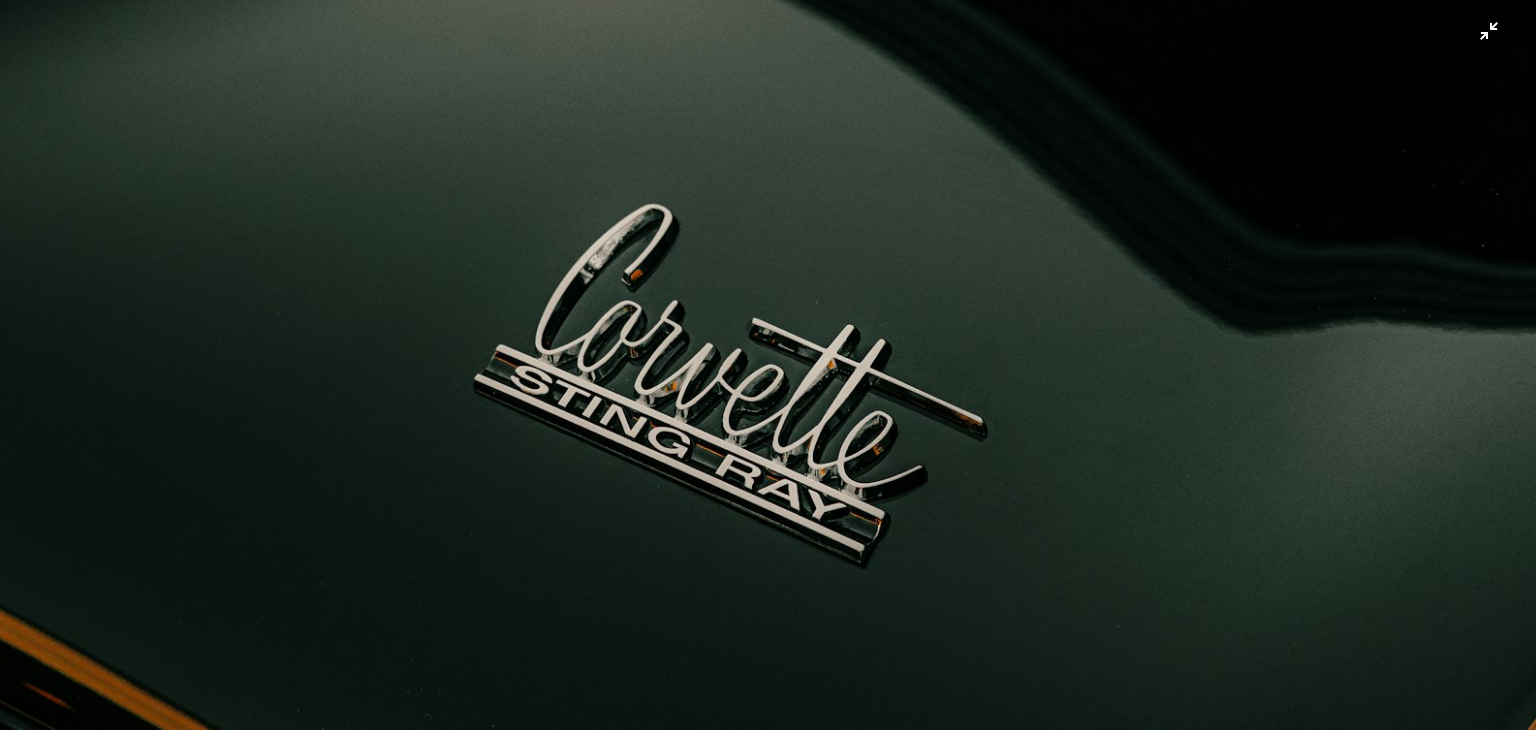 click at bounding box center (768, 387) 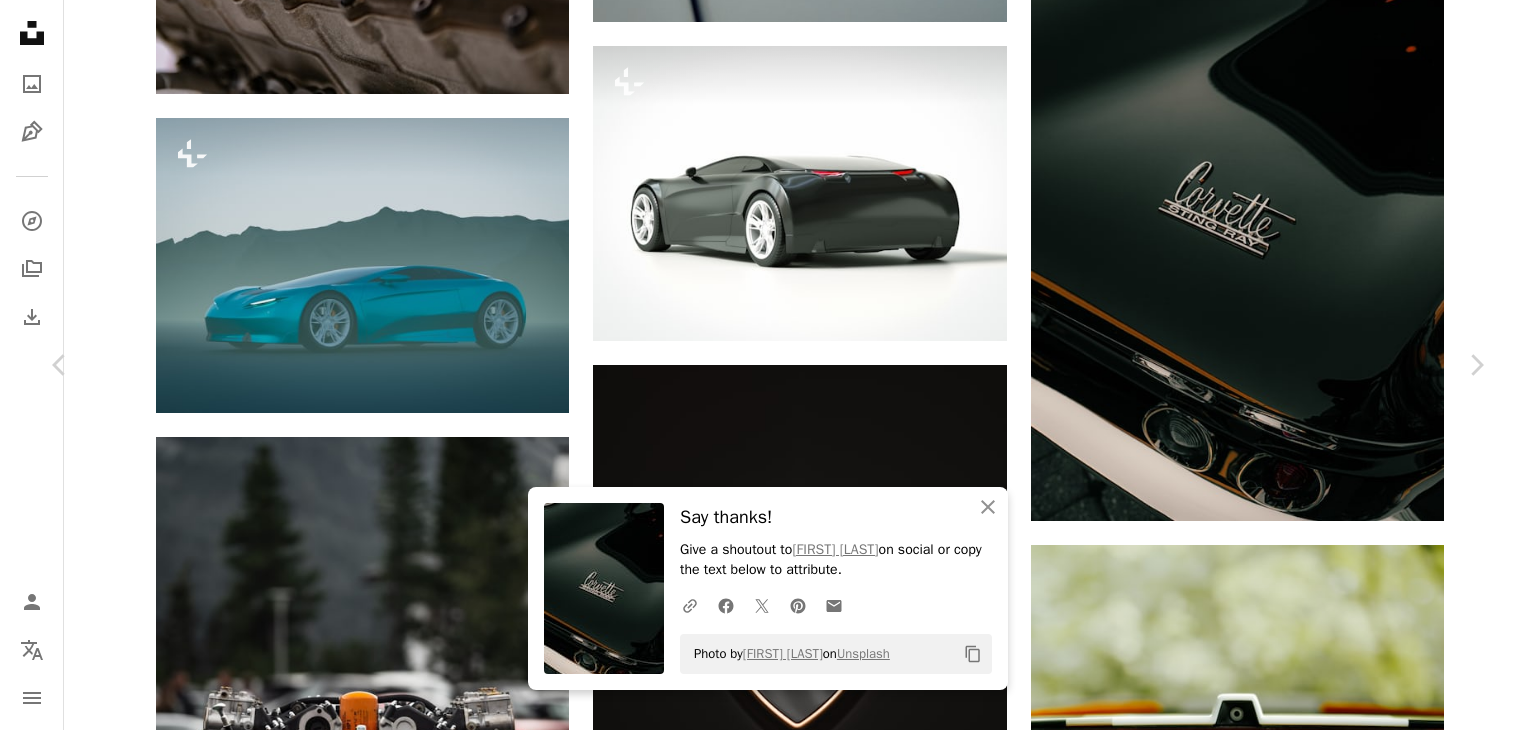 scroll, scrollTop: 88, scrollLeft: 0, axis: vertical 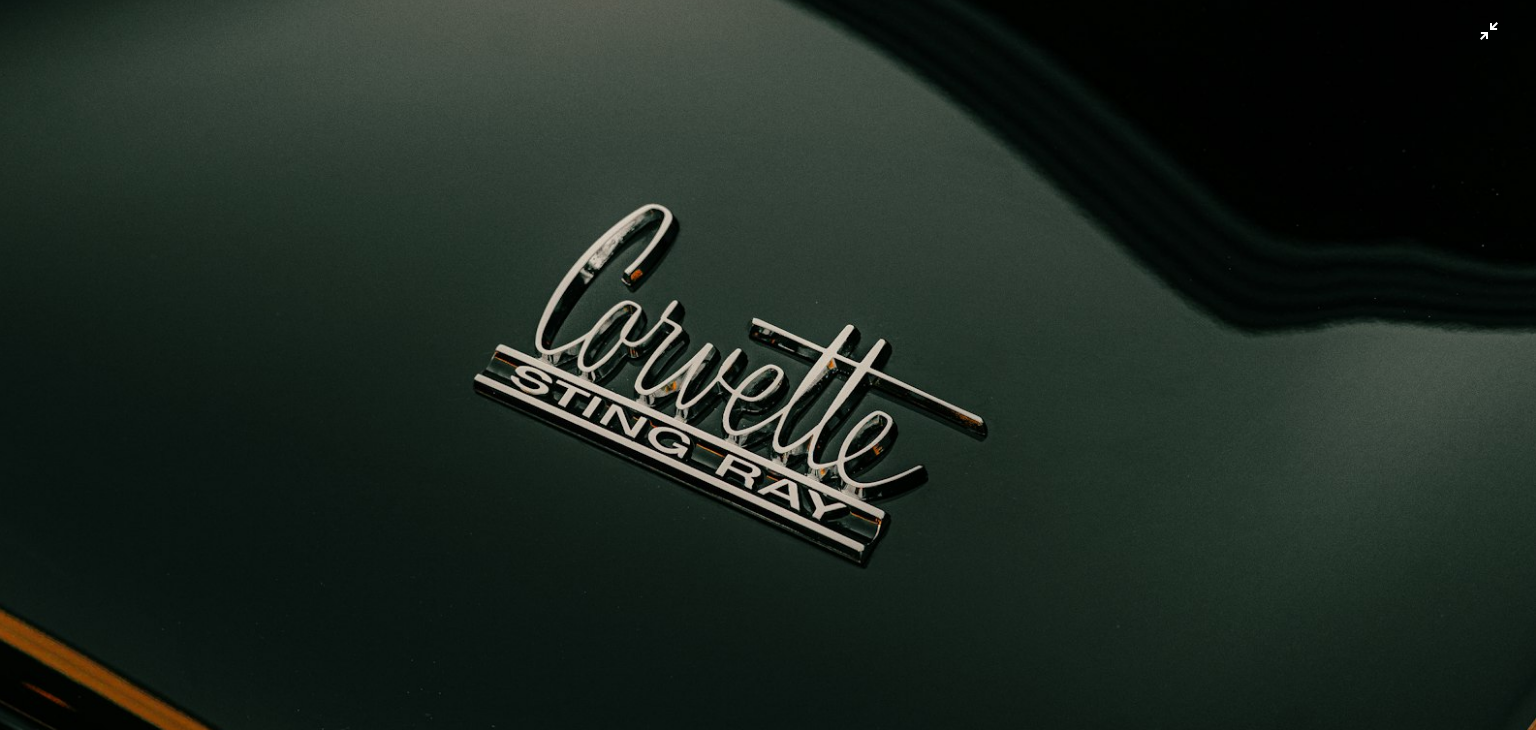 click at bounding box center [768, 387] 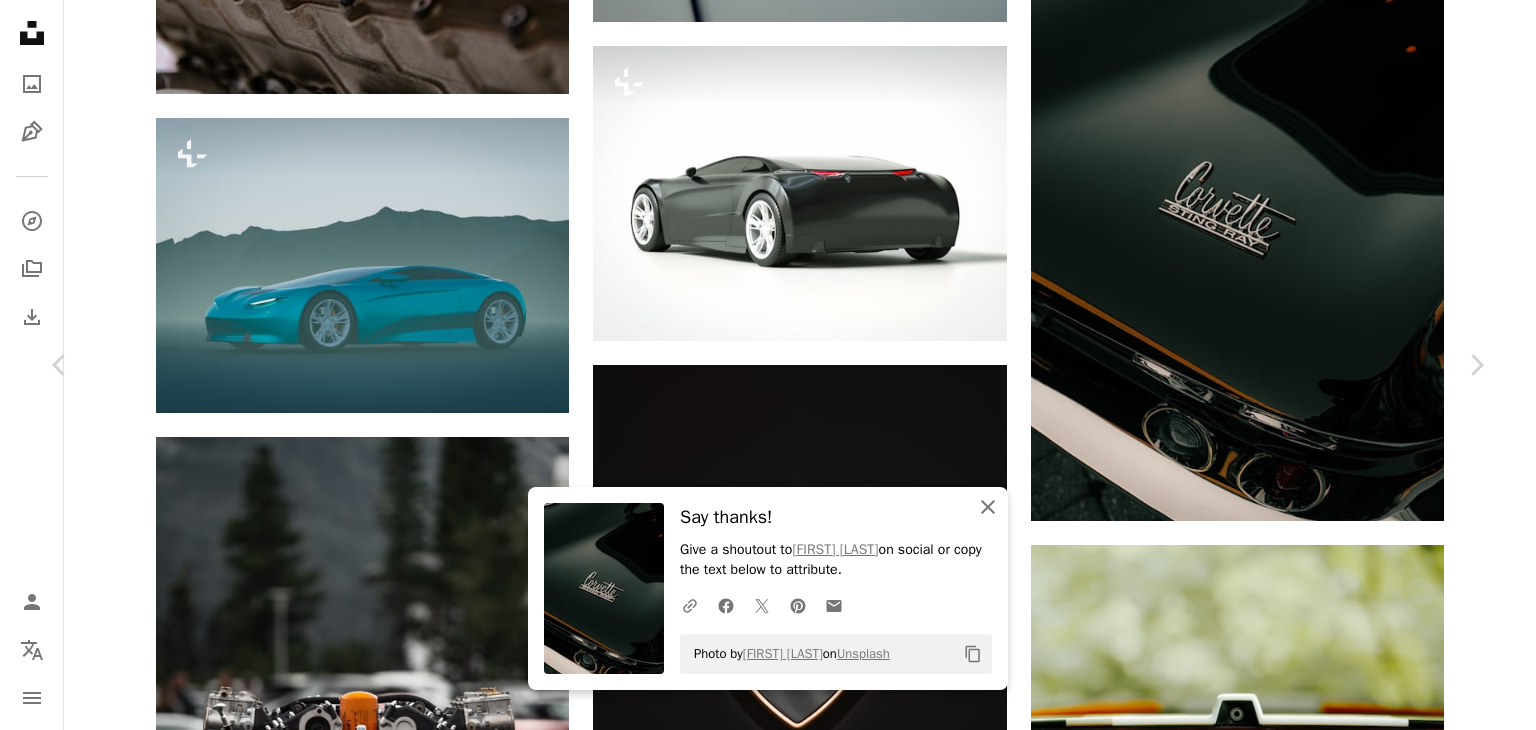 click on "An X shape" 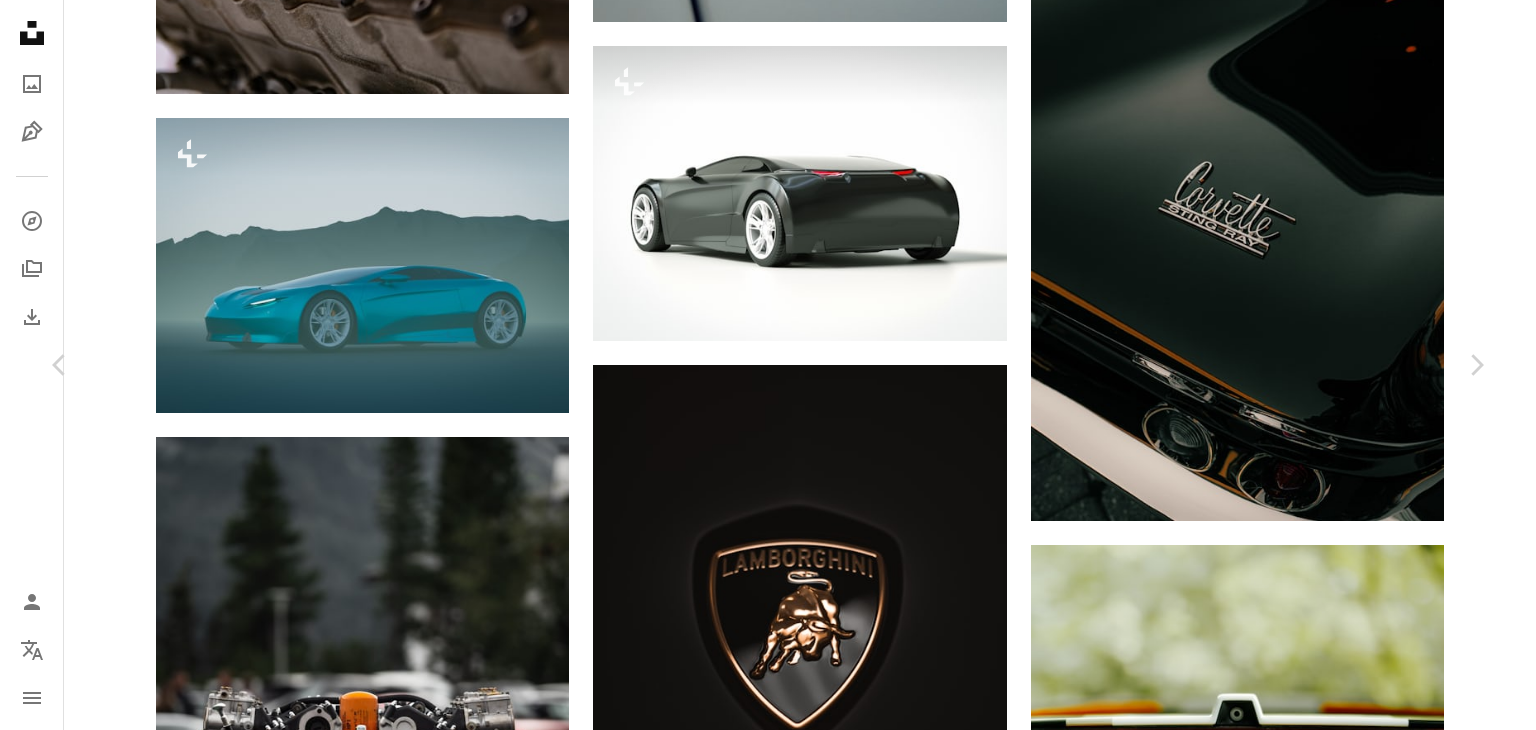 scroll, scrollTop: 729, scrollLeft: 0, axis: vertical 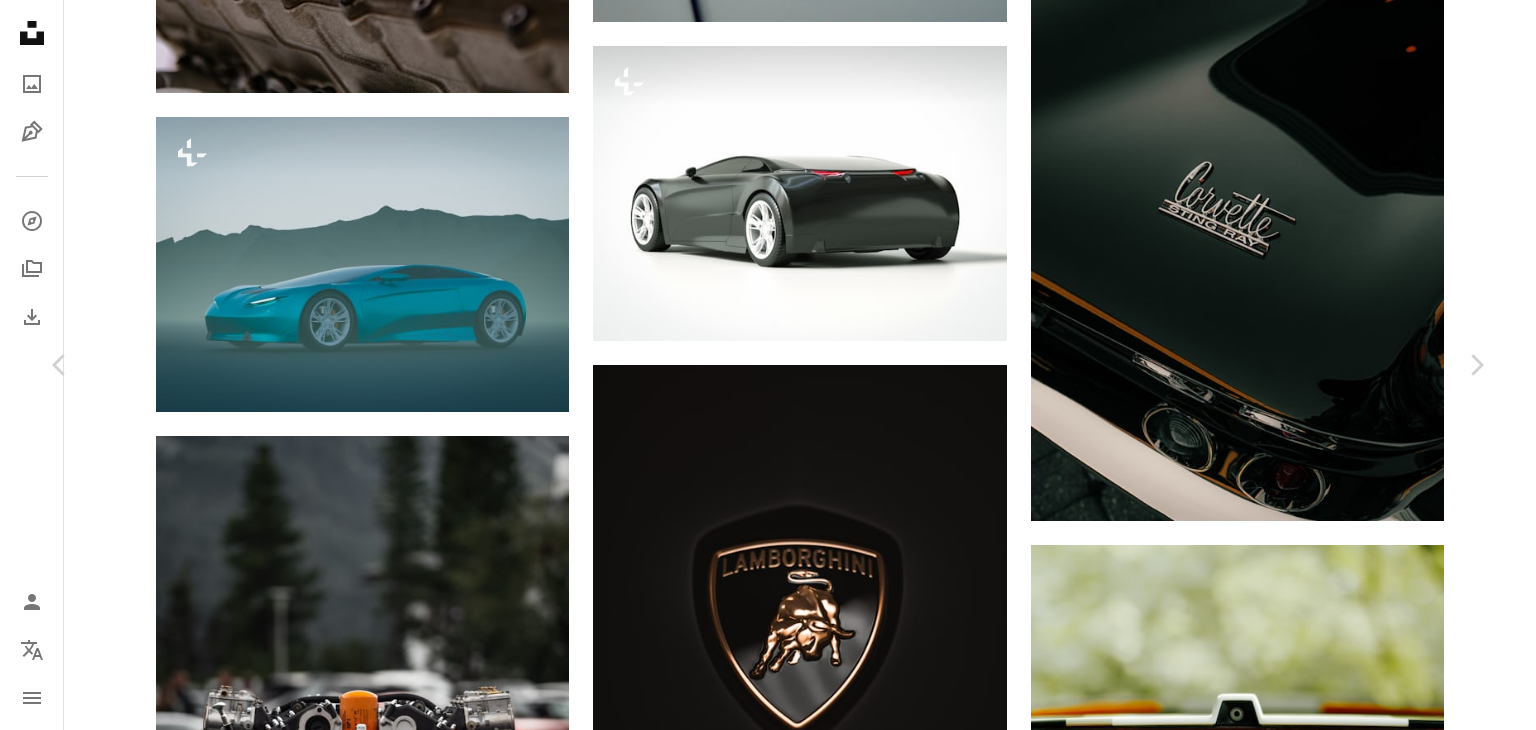 click on "corvette" at bounding box center [404, 5089] 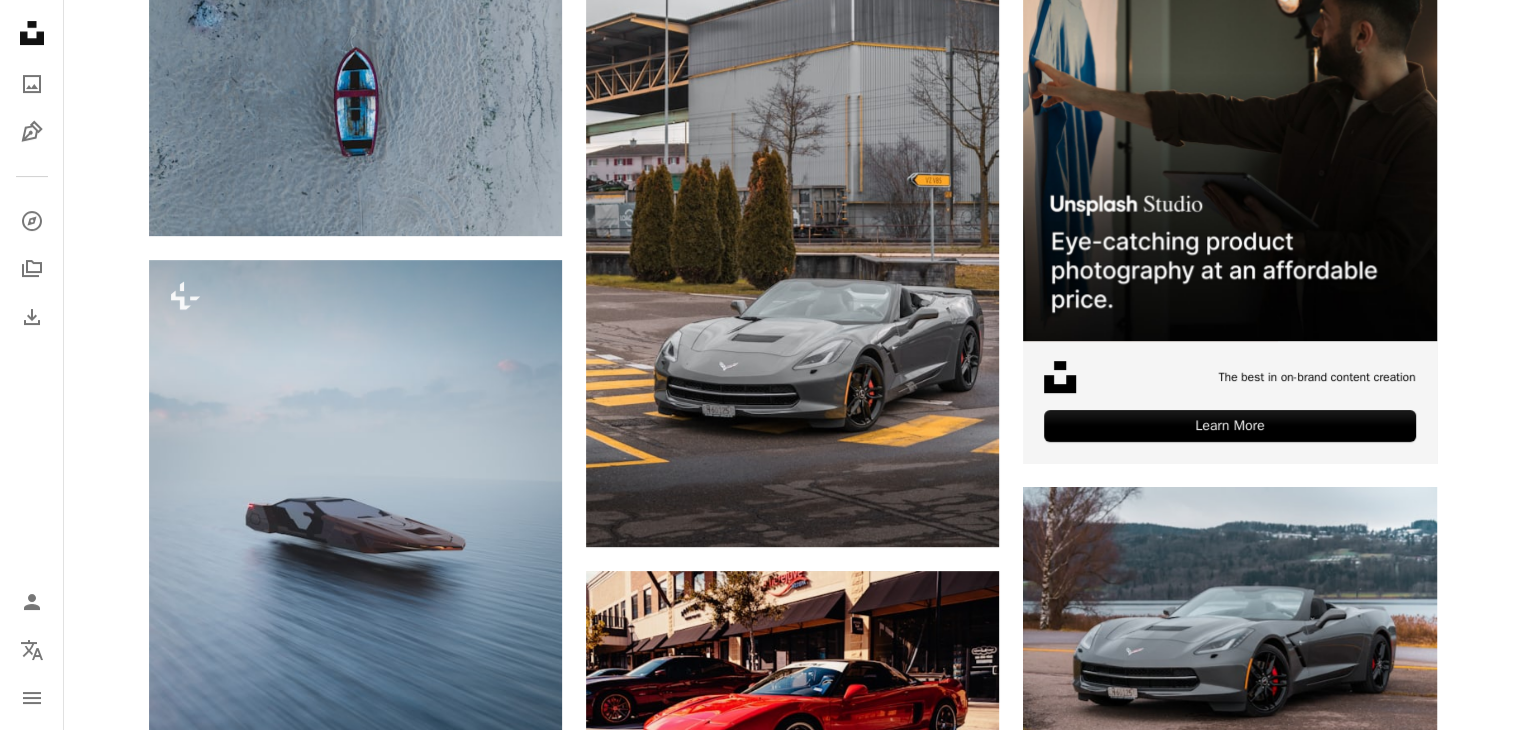 scroll, scrollTop: 0, scrollLeft: 0, axis: both 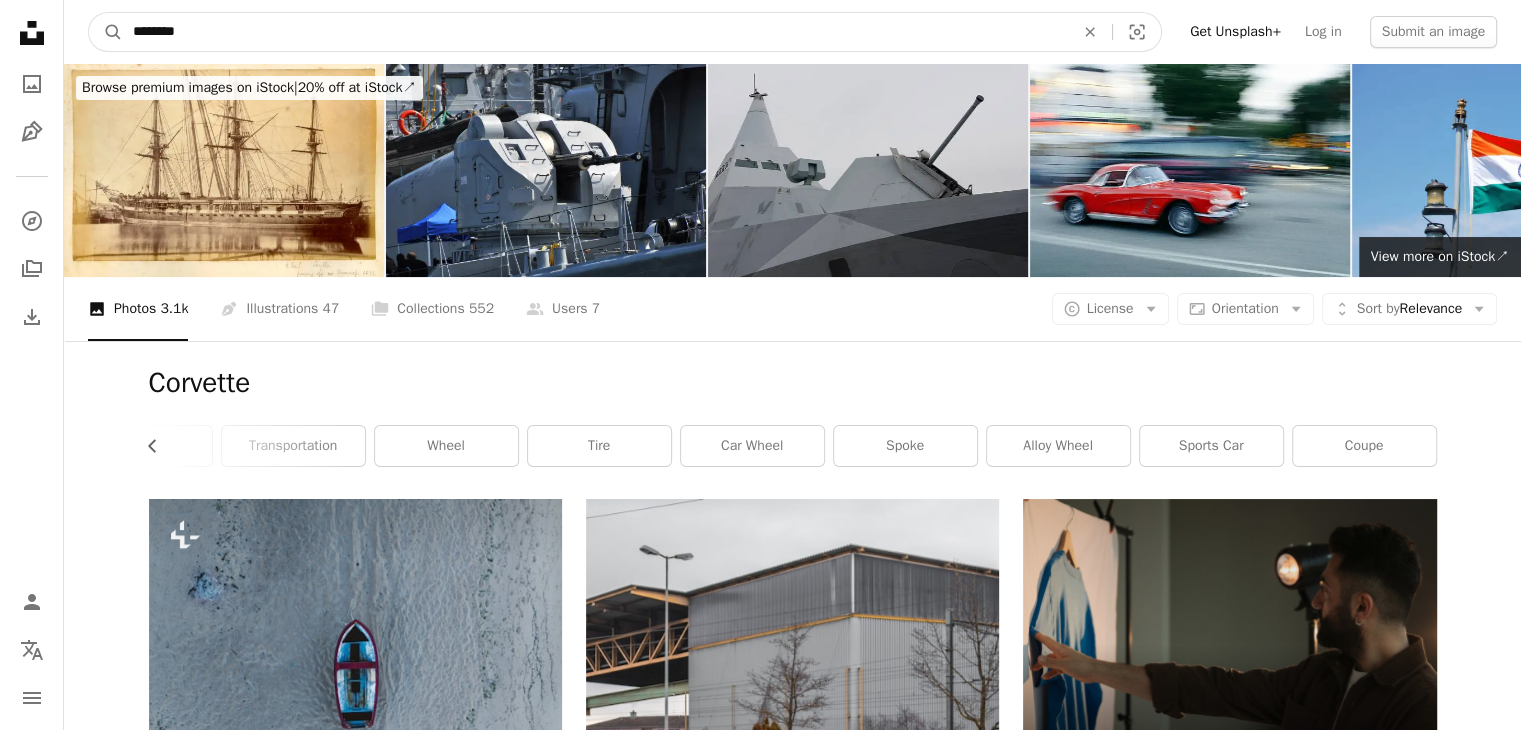 click on "********" at bounding box center (595, 32) 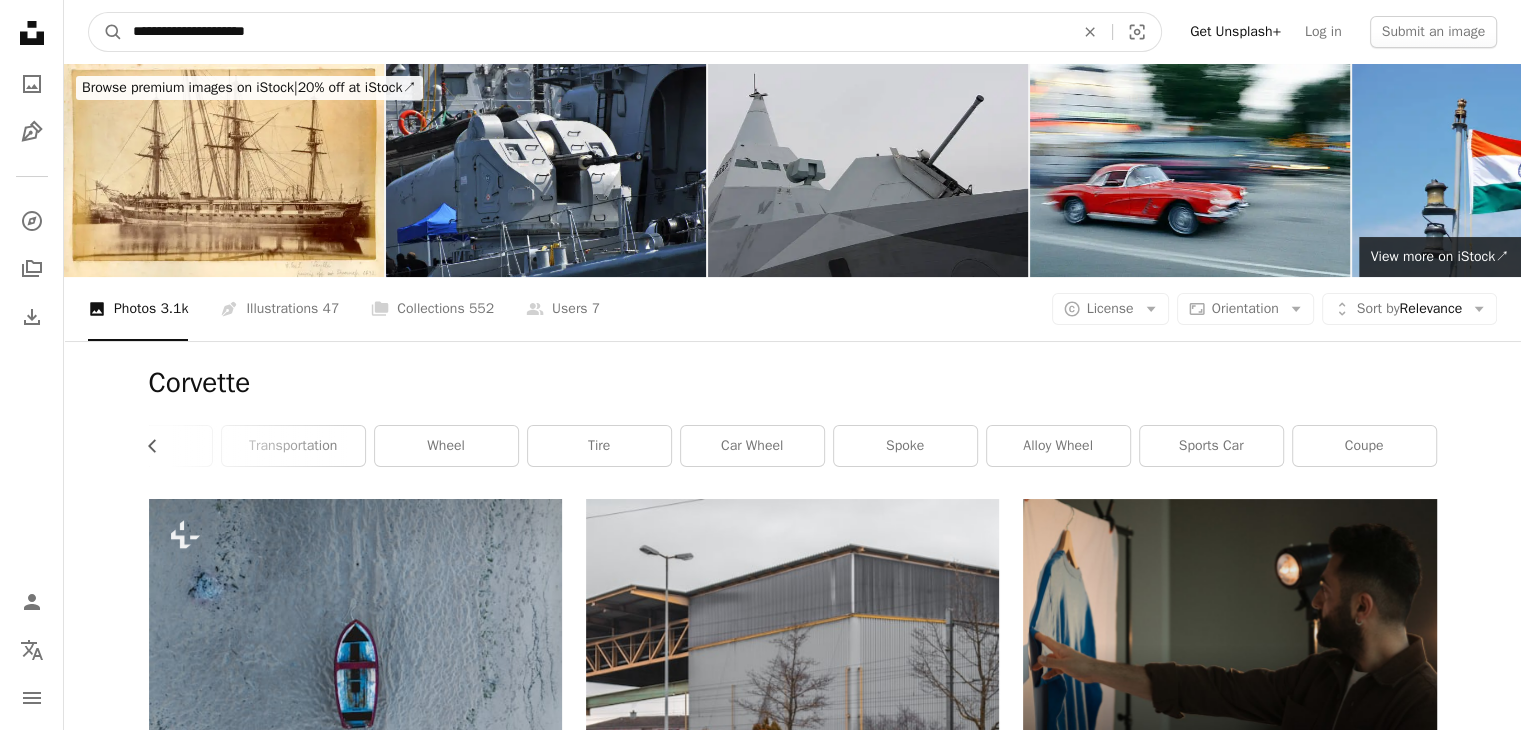 type on "**********" 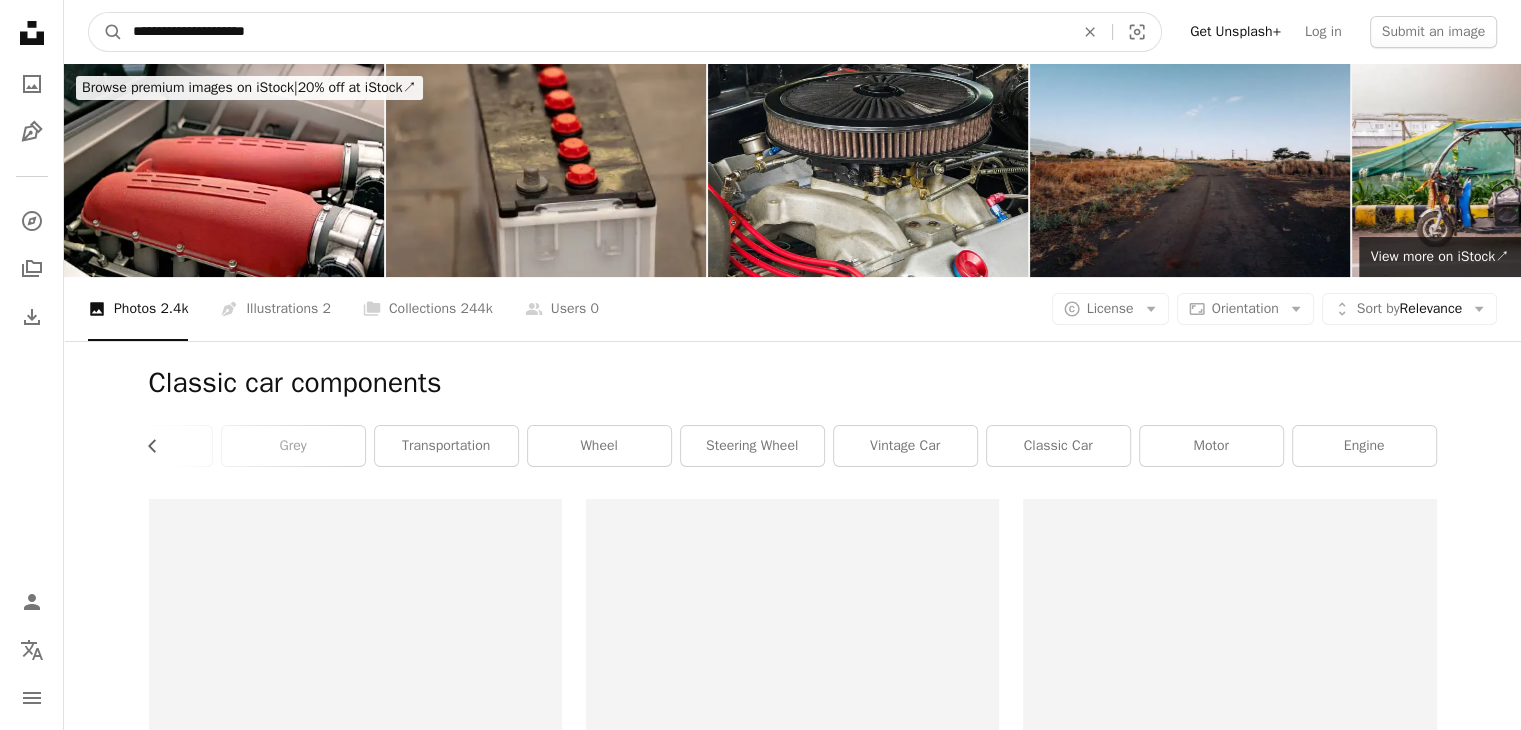click on "**********" at bounding box center [595, 32] 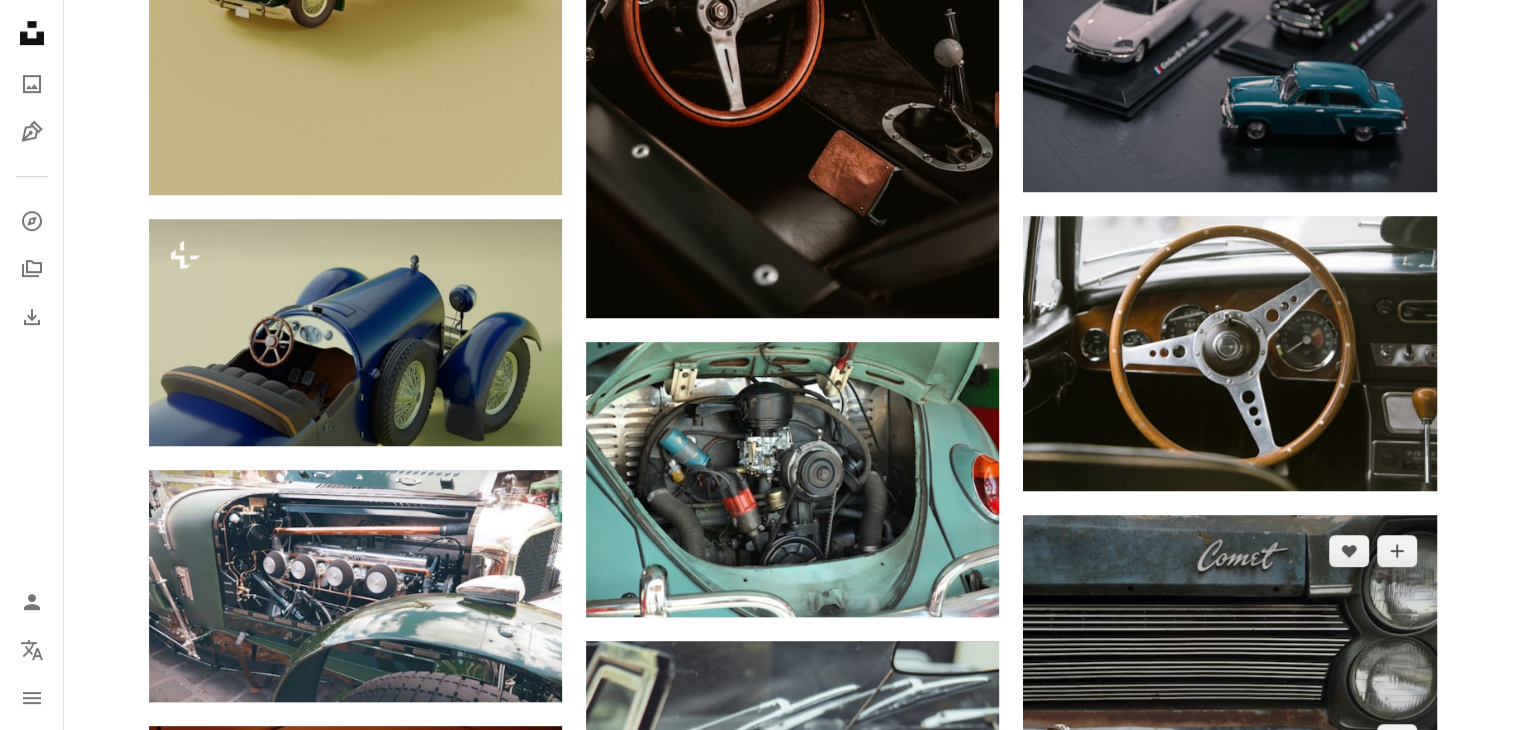 scroll, scrollTop: 0, scrollLeft: 0, axis: both 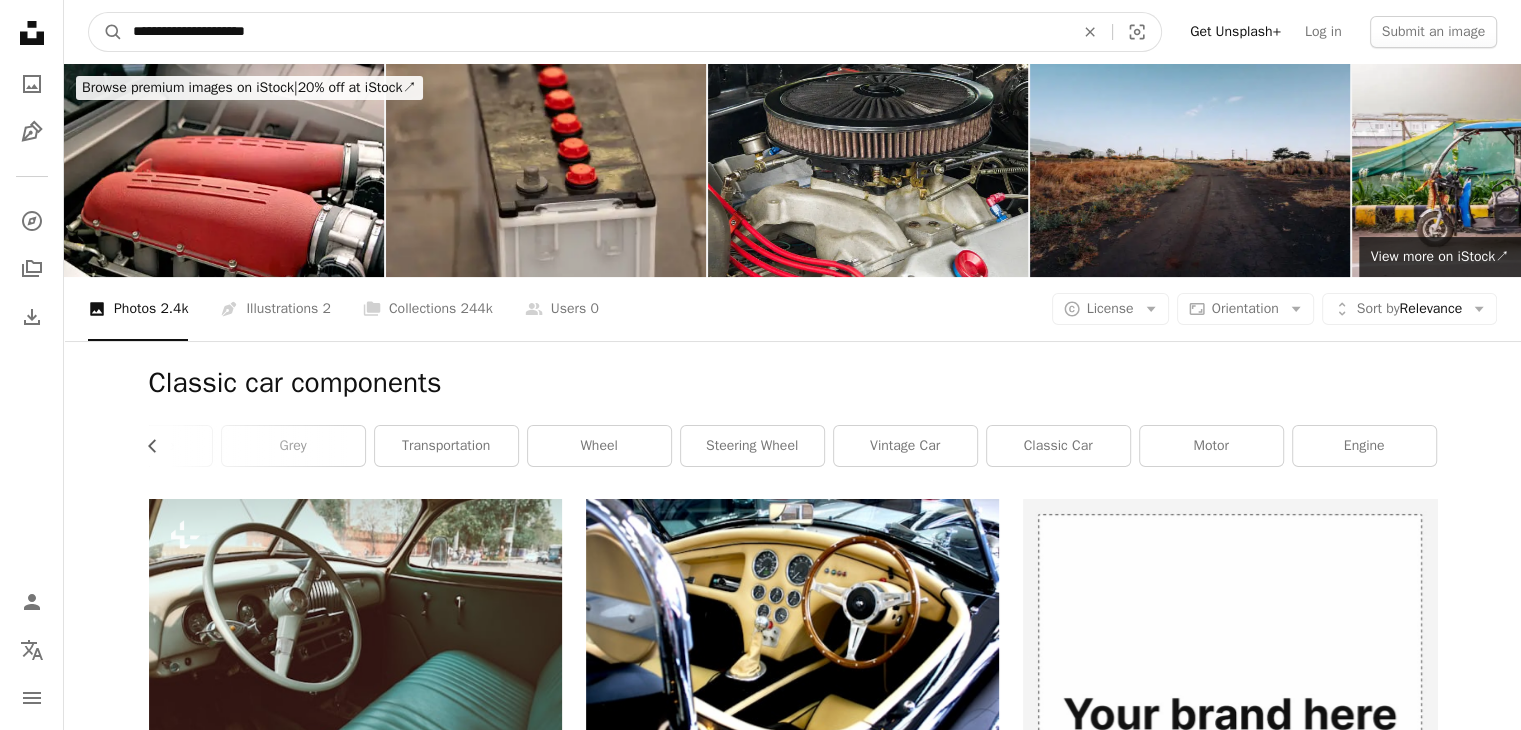 click on "**********" at bounding box center (595, 32) 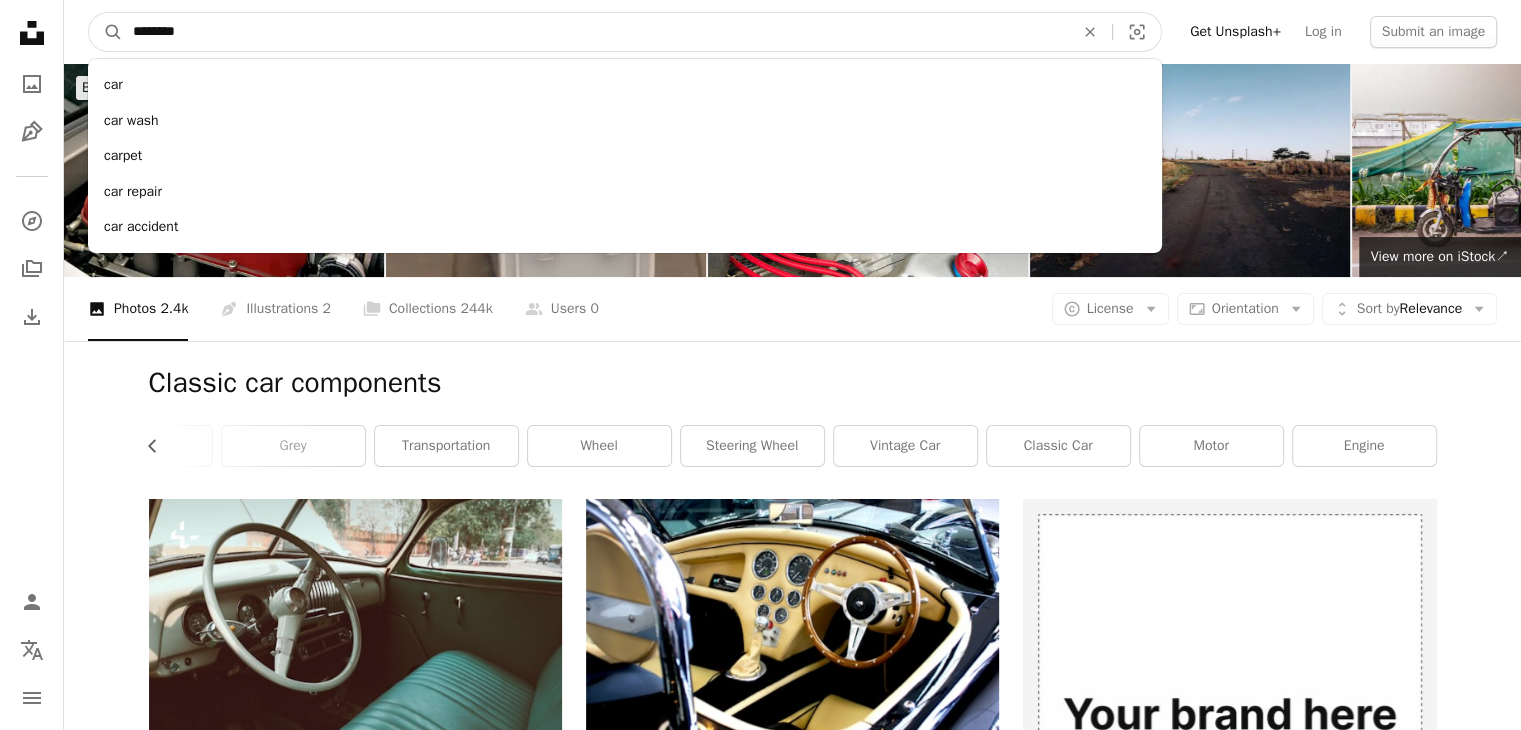 type on "********" 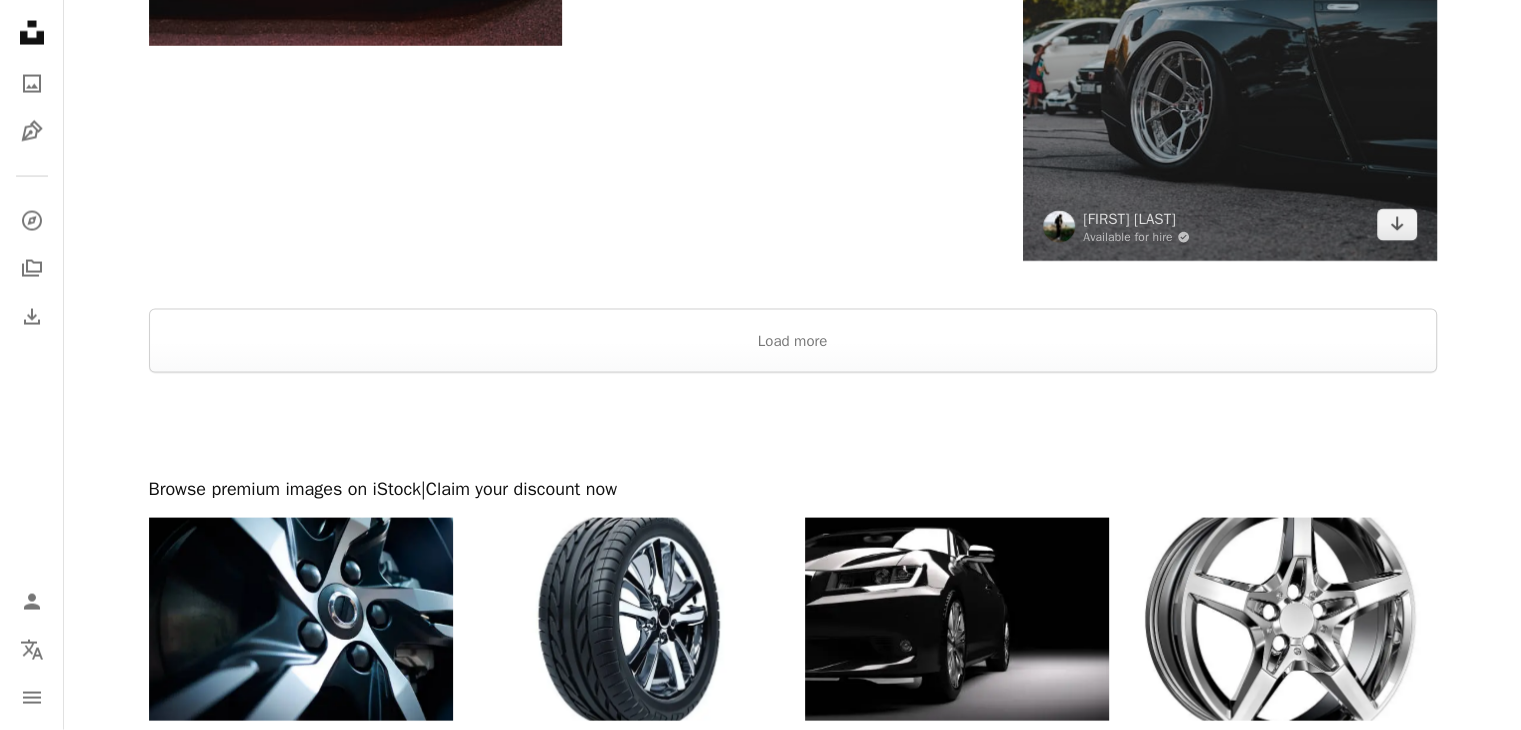 scroll, scrollTop: 4158, scrollLeft: 0, axis: vertical 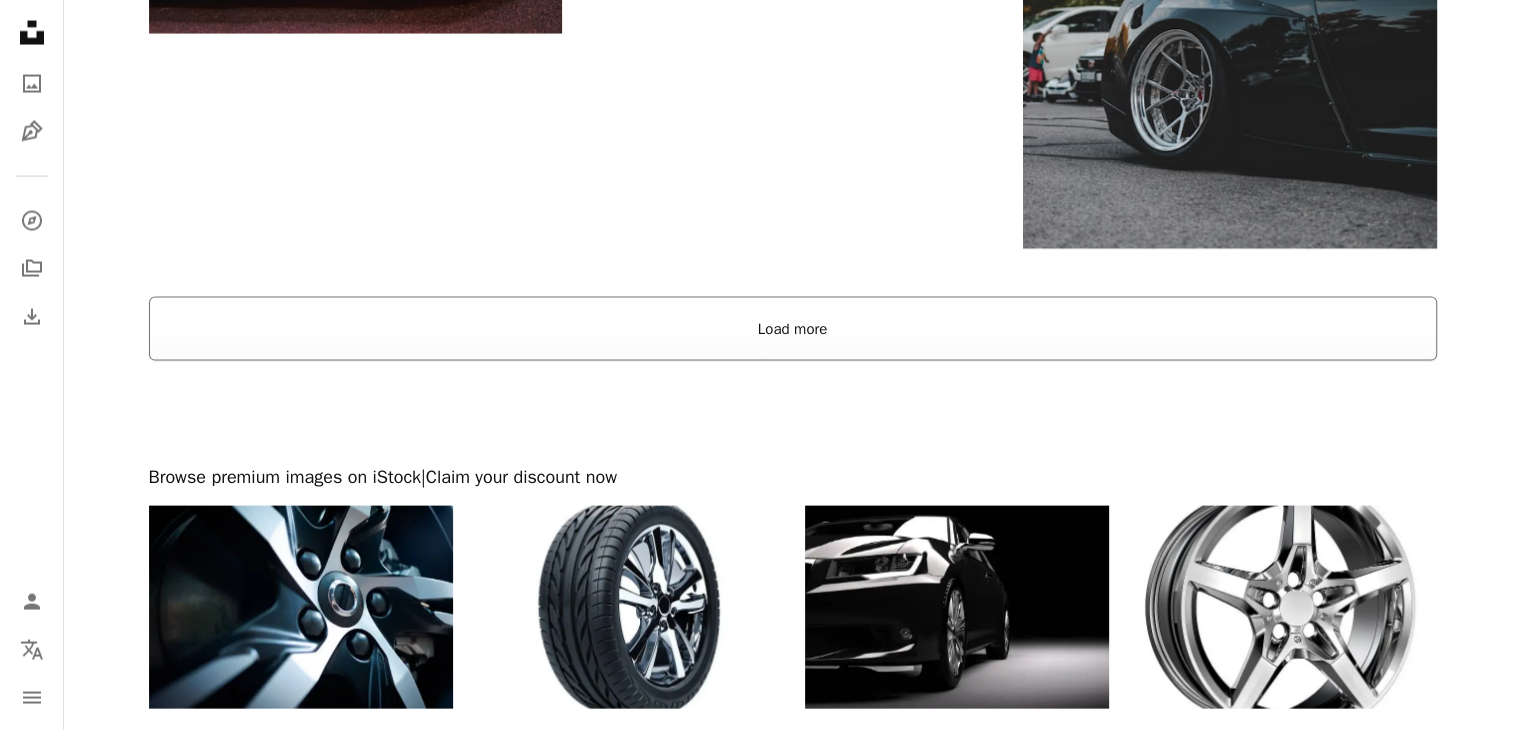 click on "Load more" at bounding box center (793, 329) 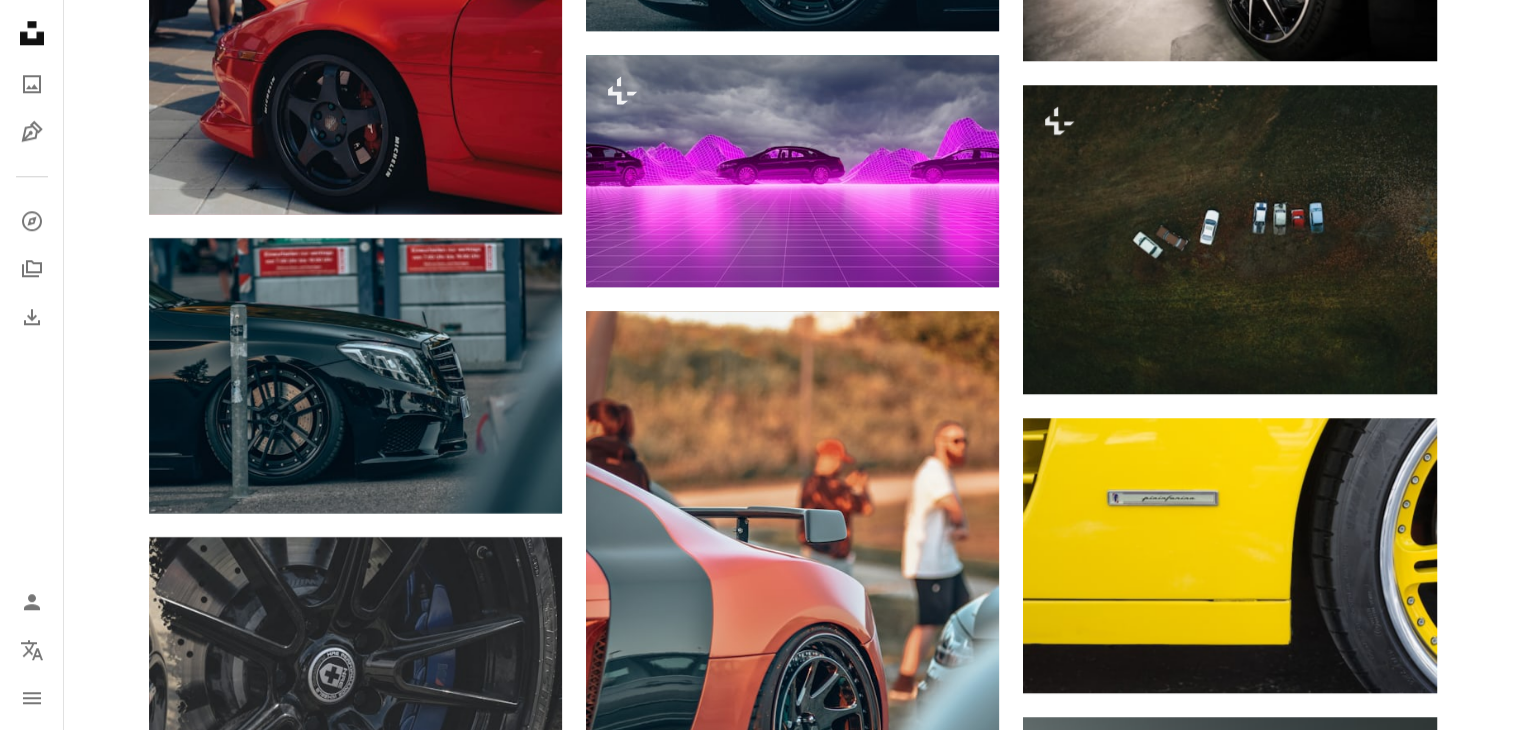 scroll, scrollTop: 9687, scrollLeft: 0, axis: vertical 